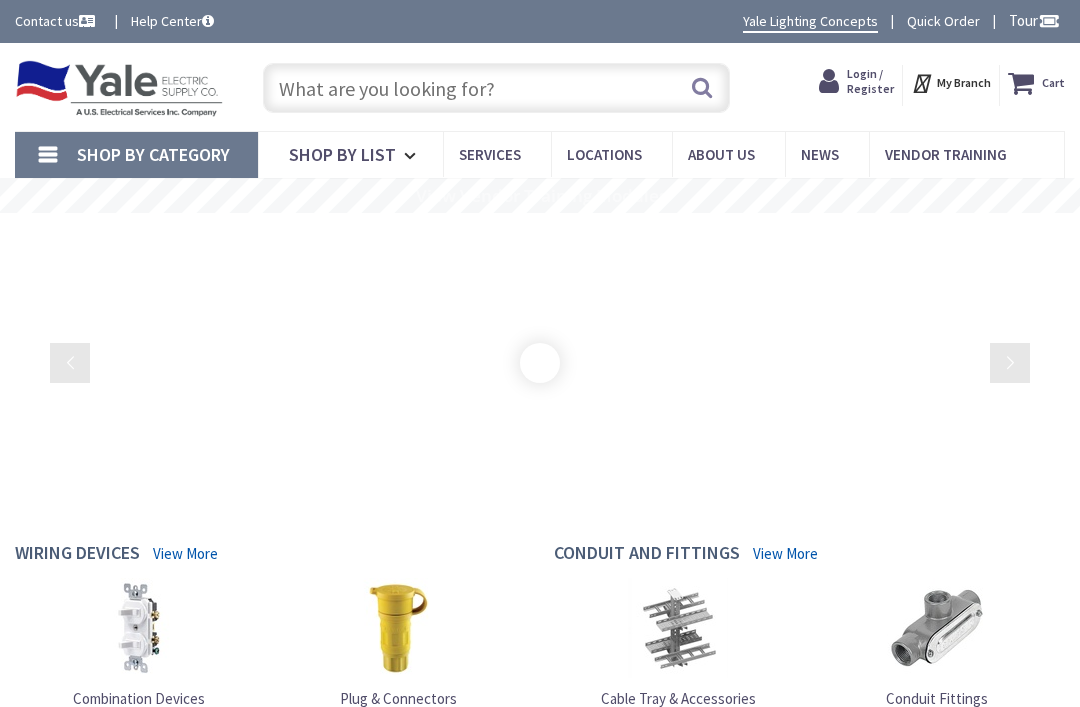 scroll, scrollTop: 0, scrollLeft: 0, axis: both 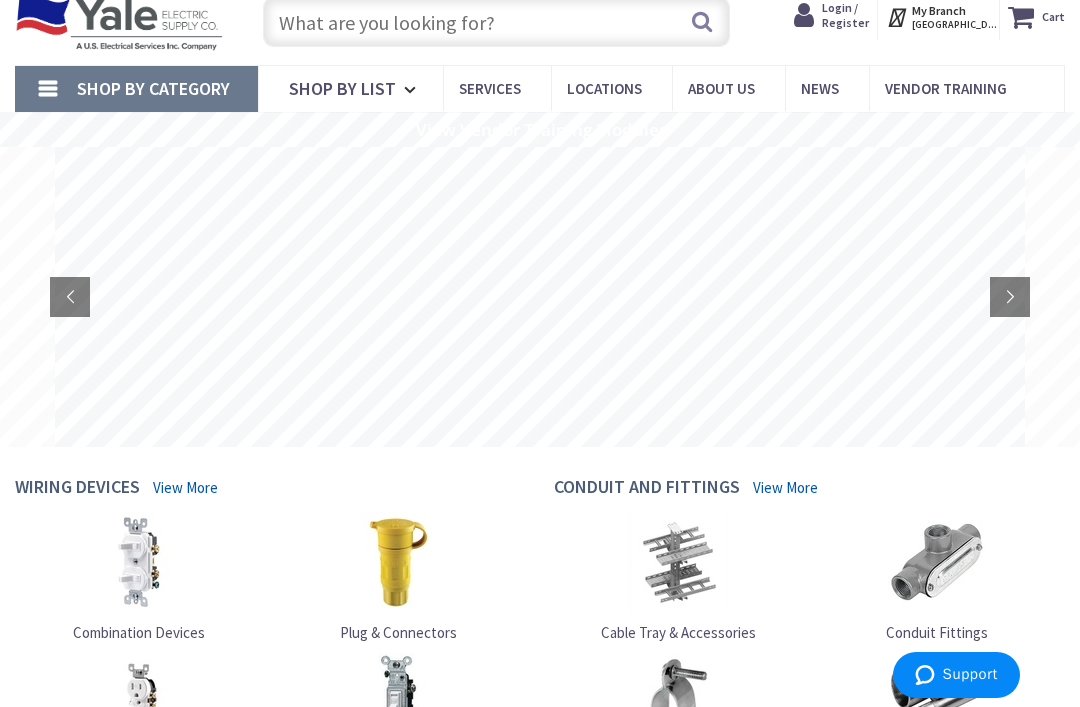 click 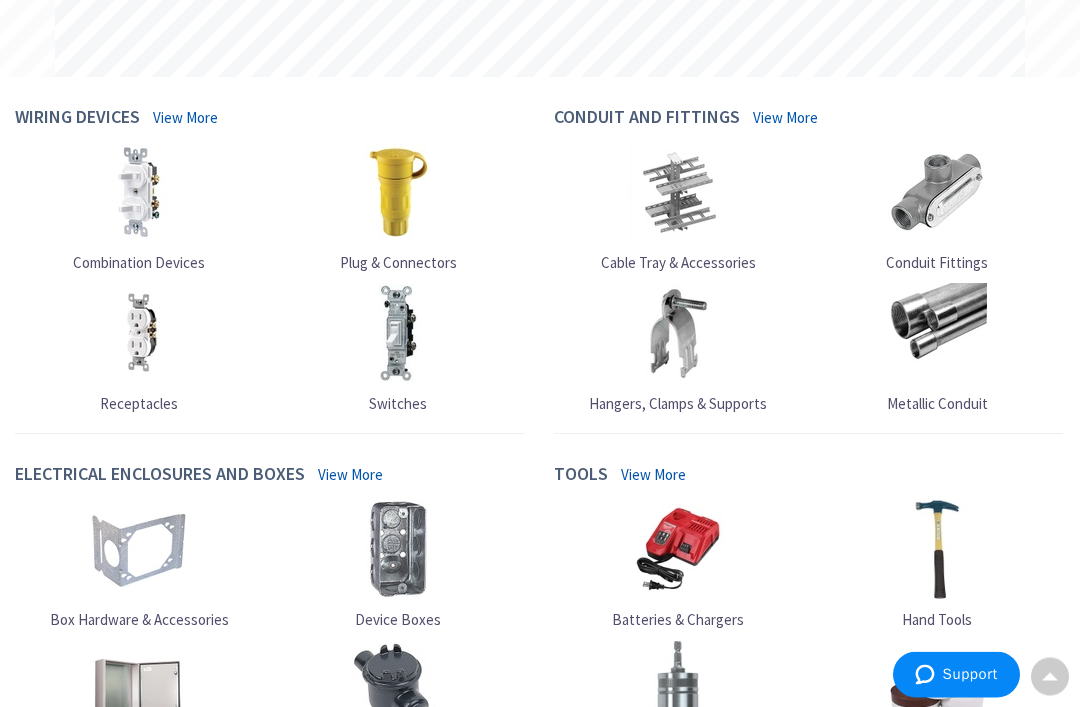 scroll, scrollTop: 436, scrollLeft: 0, axis: vertical 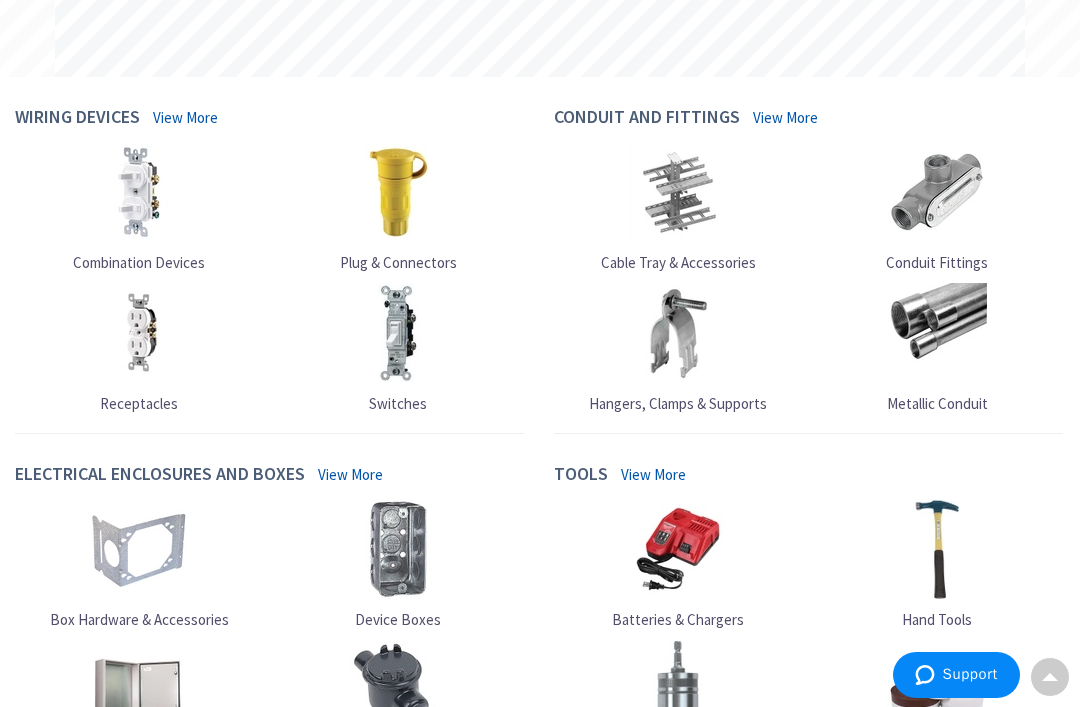 click on "View More" at bounding box center (185, 117) 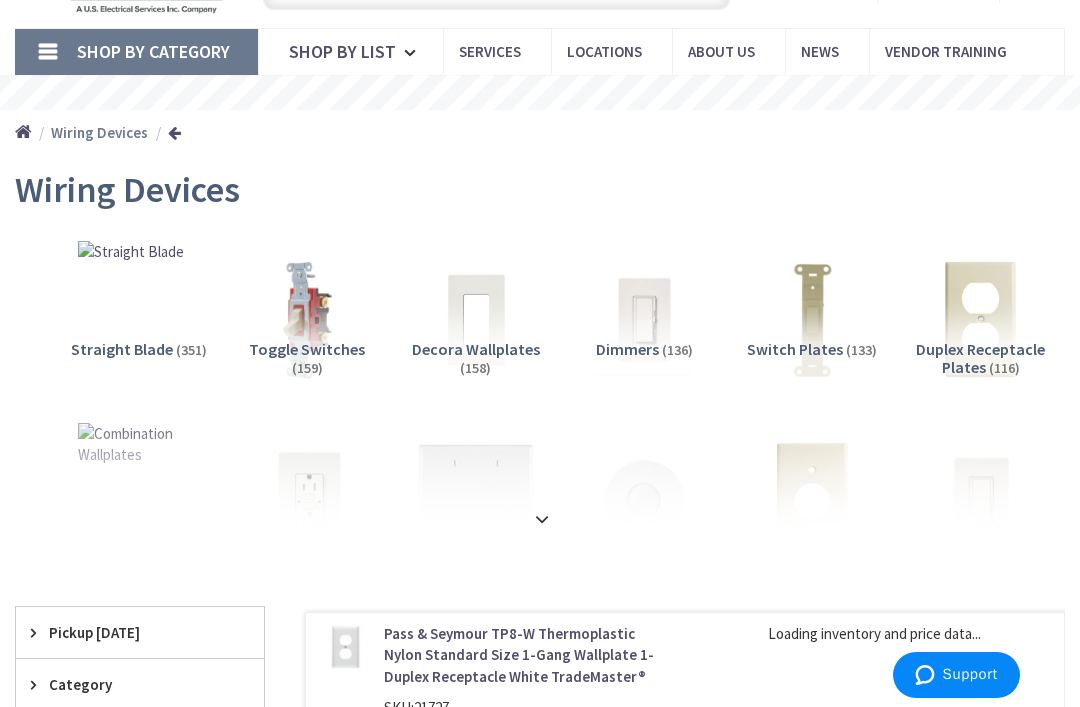 scroll, scrollTop: 80, scrollLeft: 0, axis: vertical 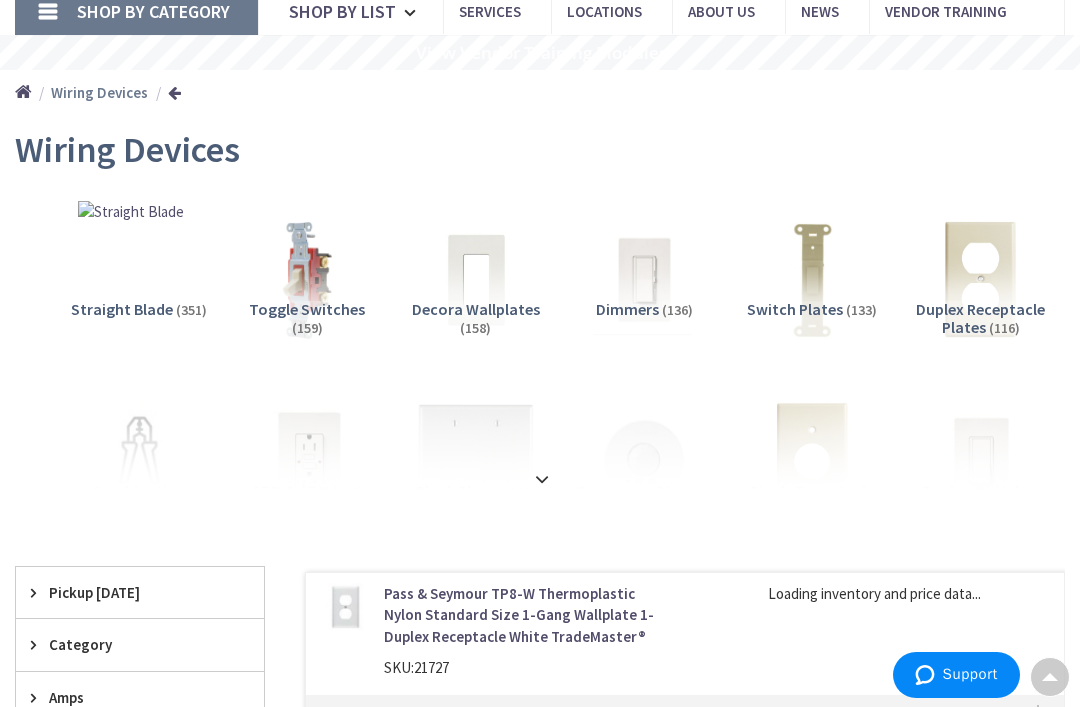 click at bounding box center (542, 479) 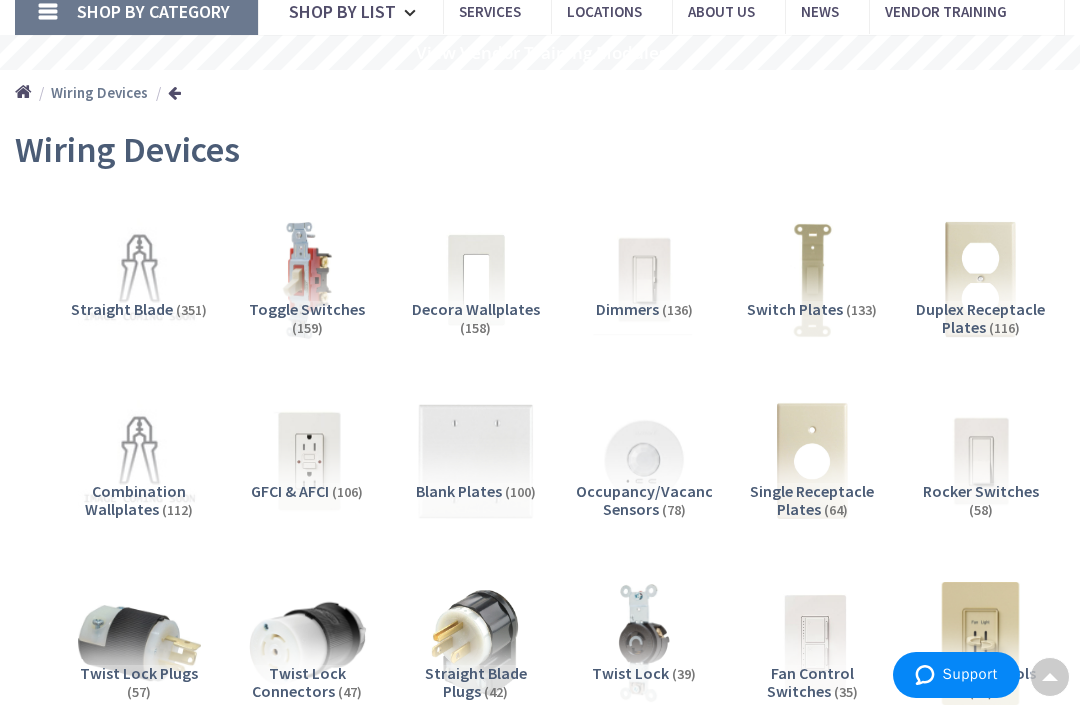 click at bounding box center (475, 279) 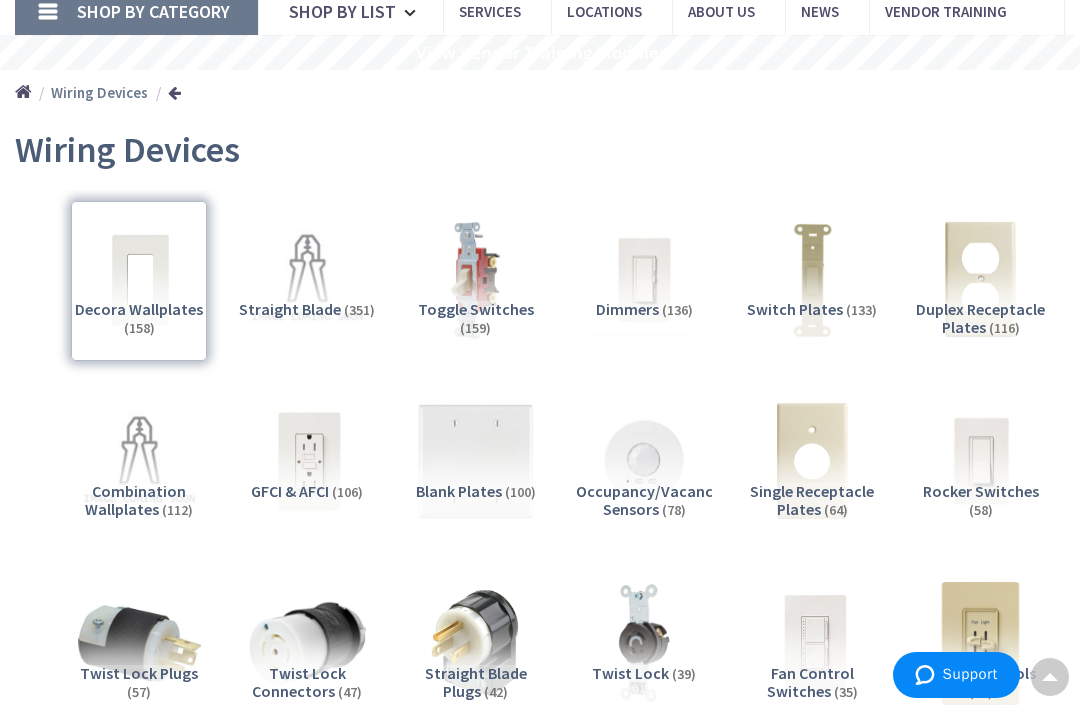 scroll, scrollTop: 2018, scrollLeft: 0, axis: vertical 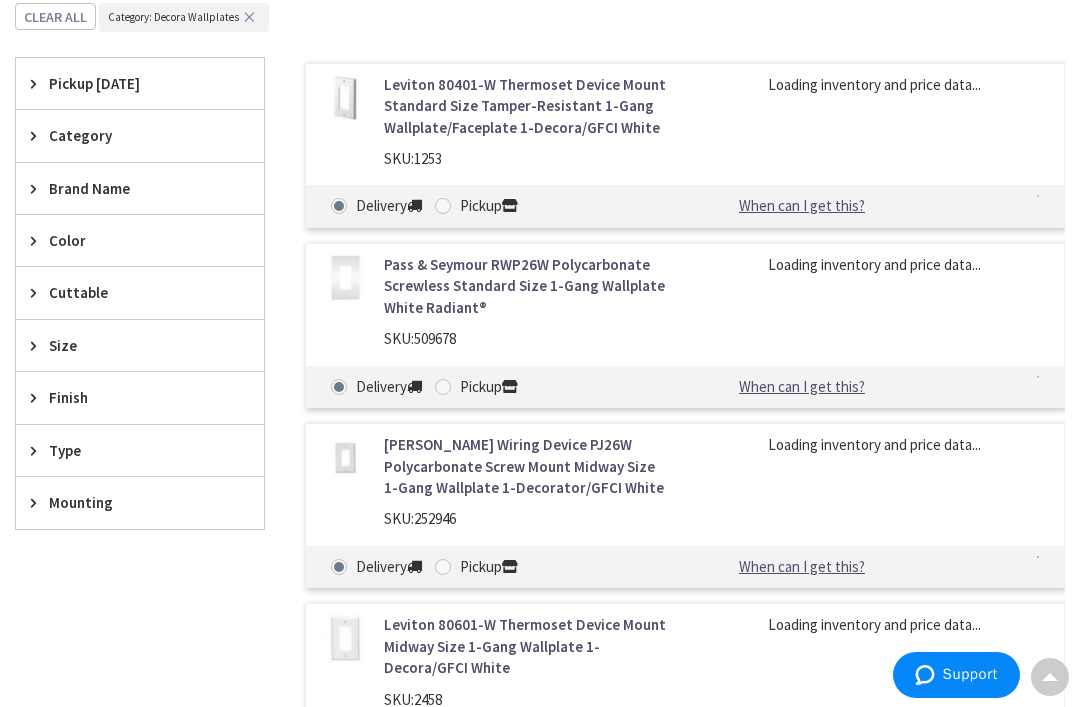 click on "Brand Name" at bounding box center (130, 188) 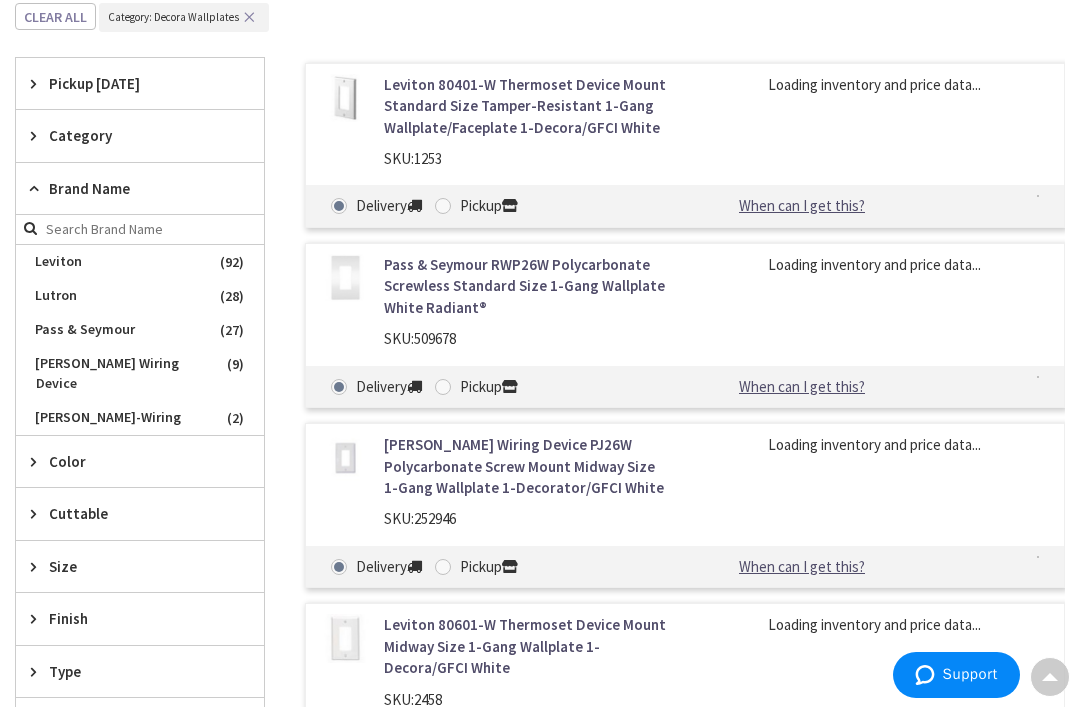 click on "Pass & Seymour" at bounding box center [140, 330] 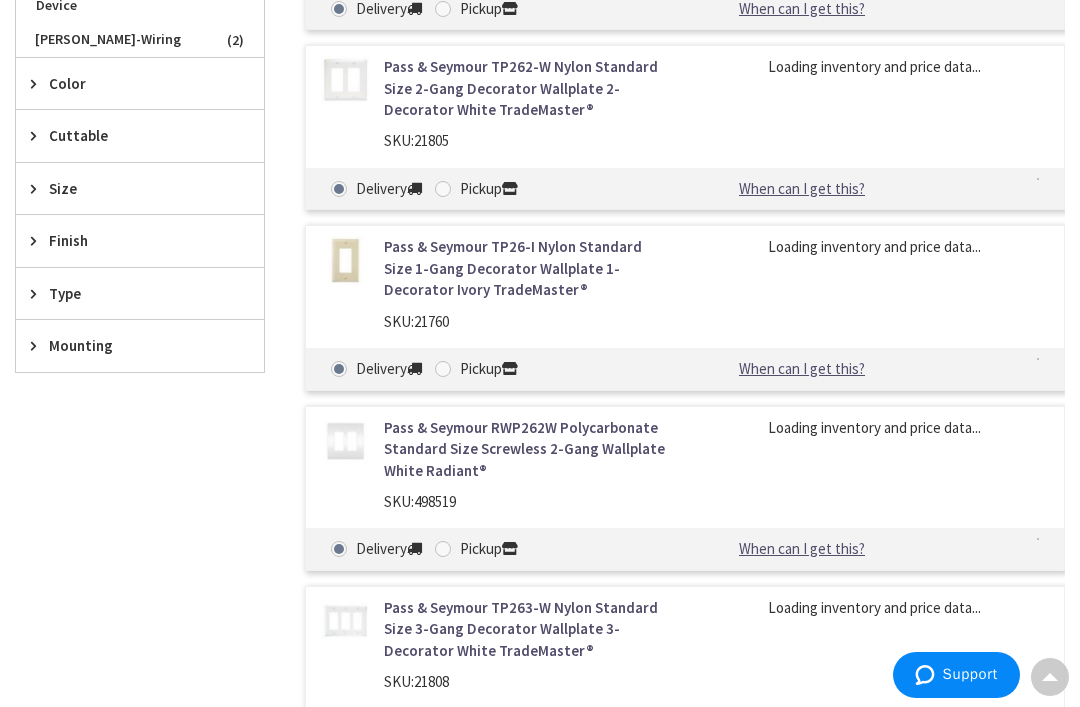 scroll, scrollTop: 1483, scrollLeft: 0, axis: vertical 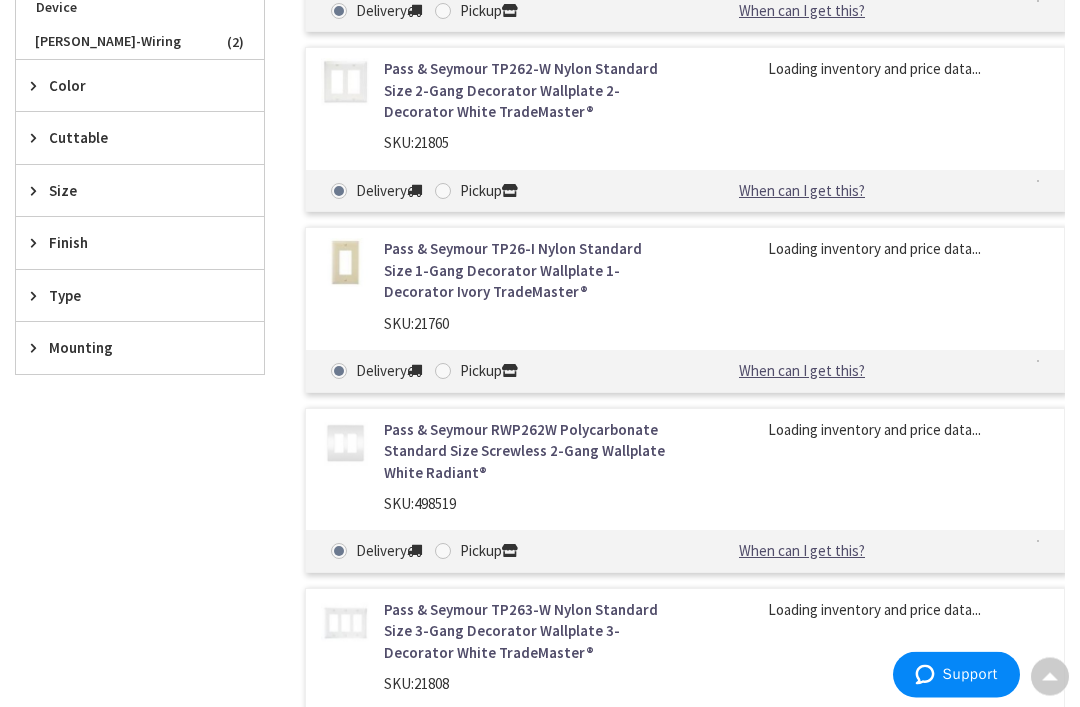 click on "Color" at bounding box center (130, 86) 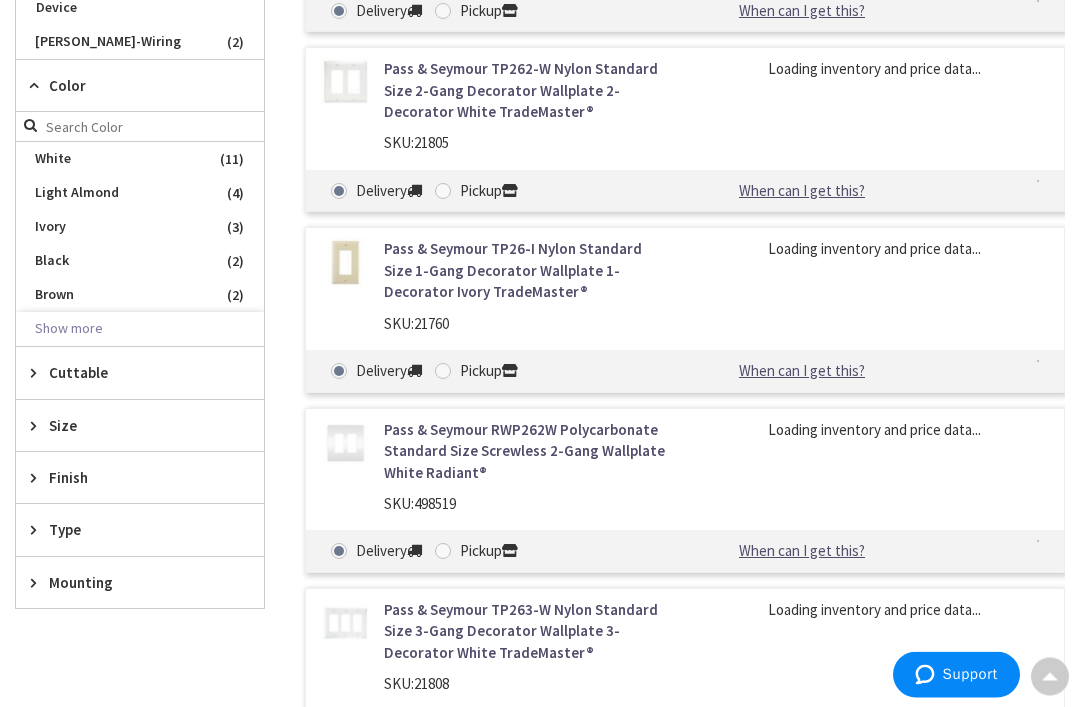 scroll, scrollTop: 1484, scrollLeft: 0, axis: vertical 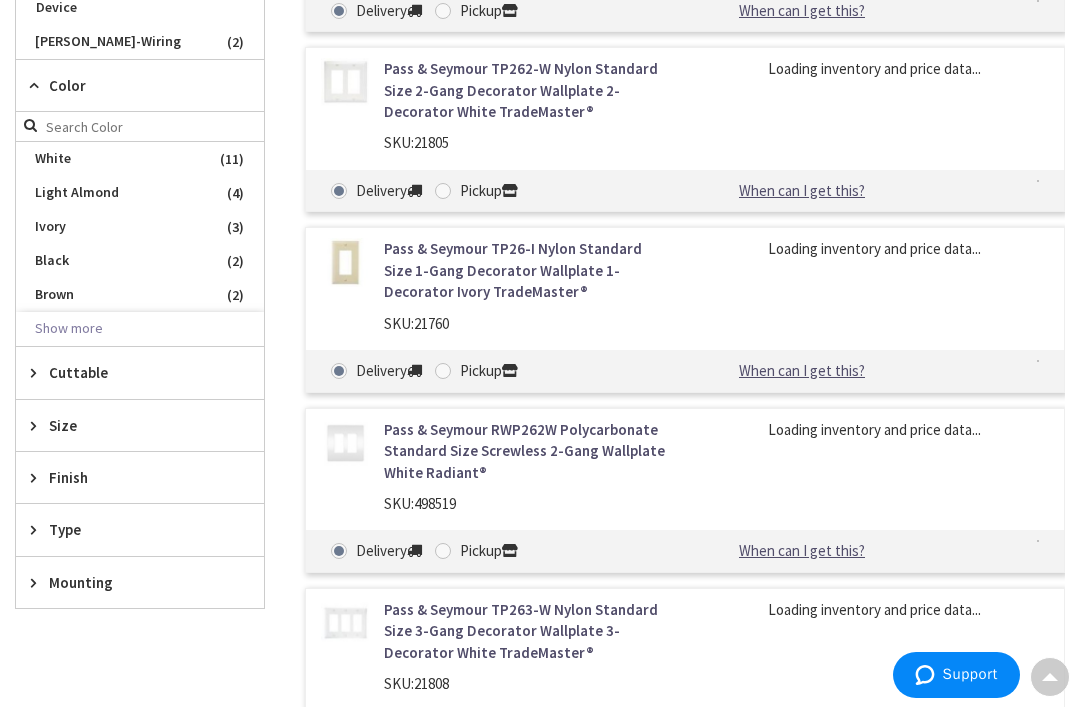 click on "White" at bounding box center [140, 159] 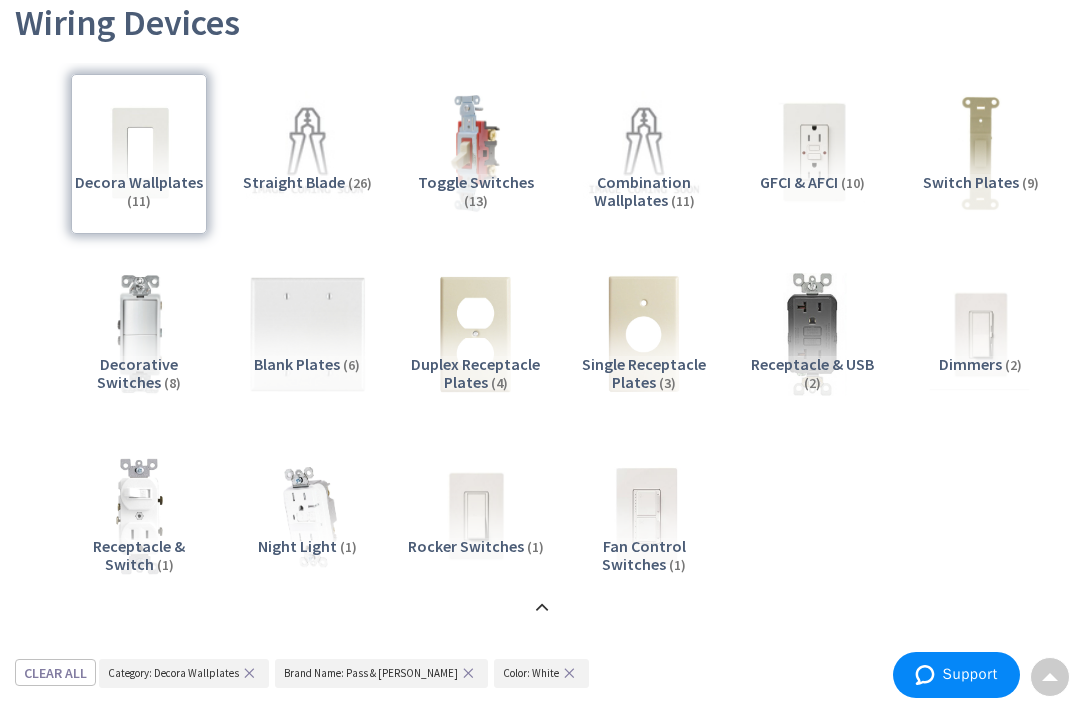 scroll, scrollTop: 249, scrollLeft: 0, axis: vertical 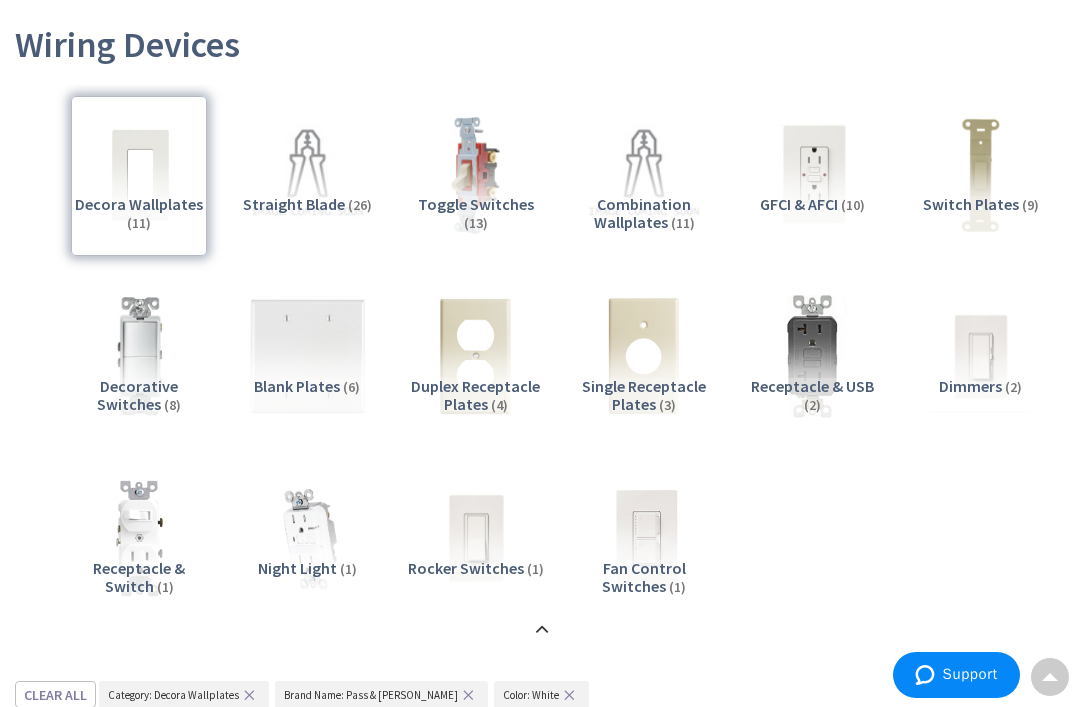 click at bounding box center [644, 174] 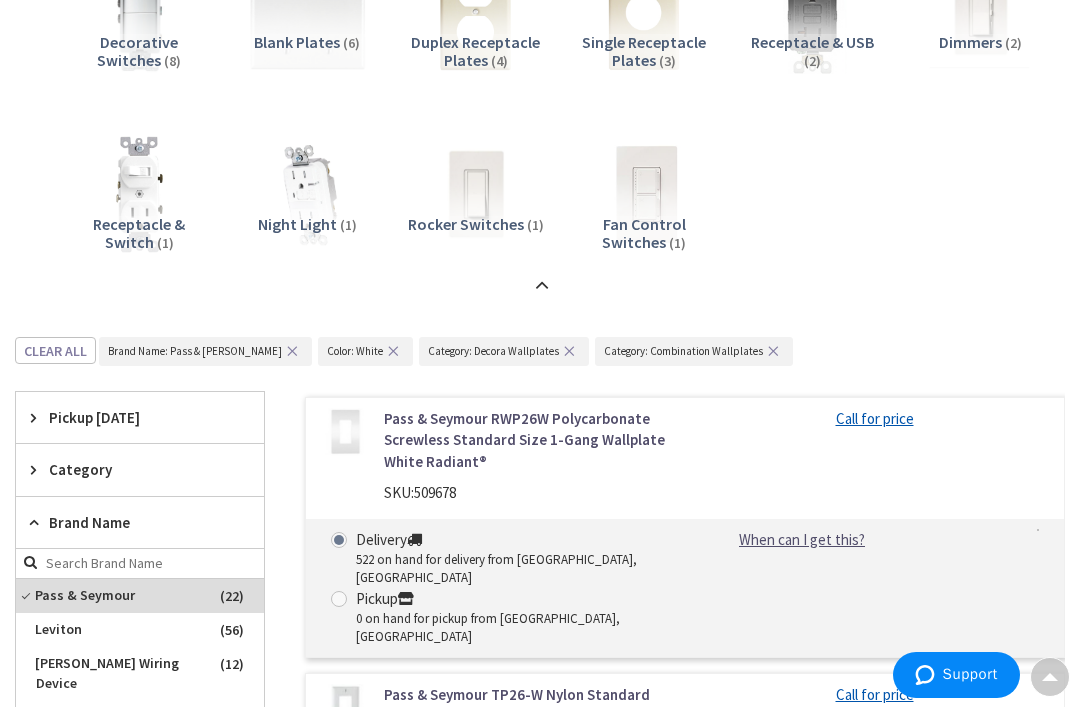 scroll, scrollTop: 0, scrollLeft: 0, axis: both 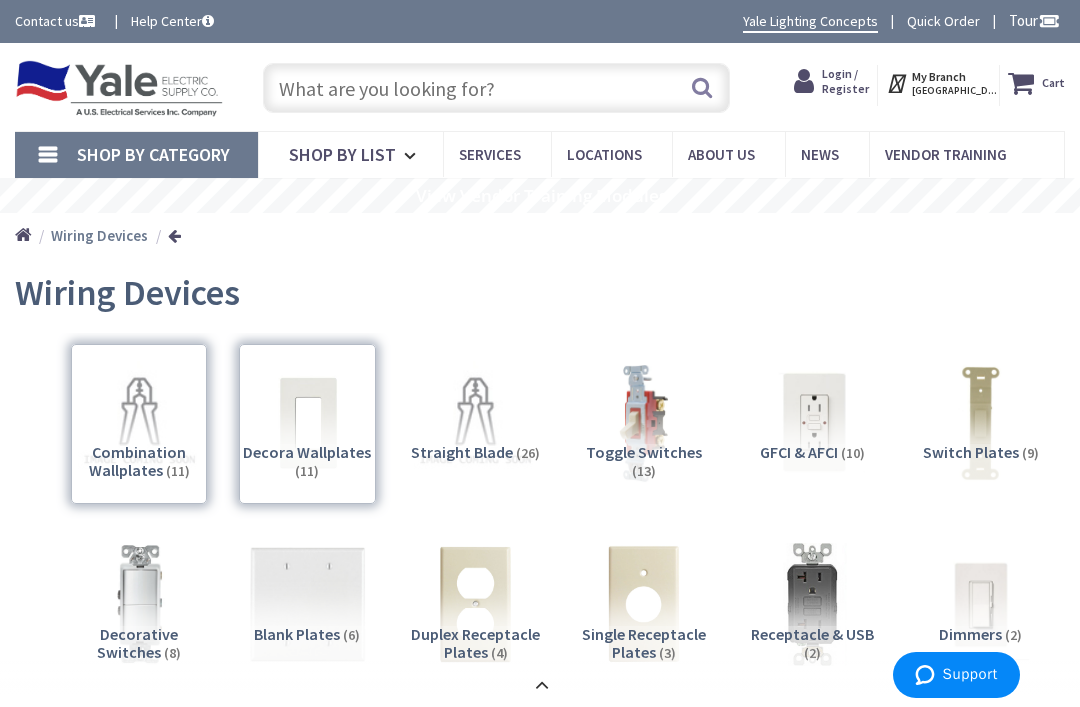 click on "Login / Register" at bounding box center (845, 80) 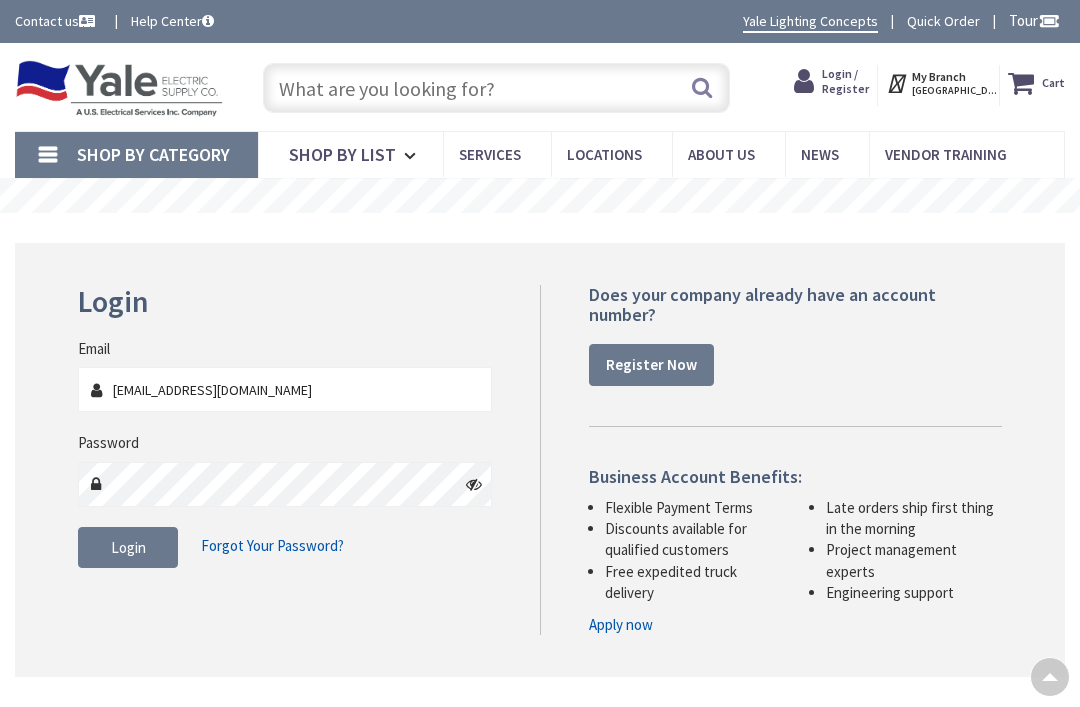 click on "Login" at bounding box center [128, 548] 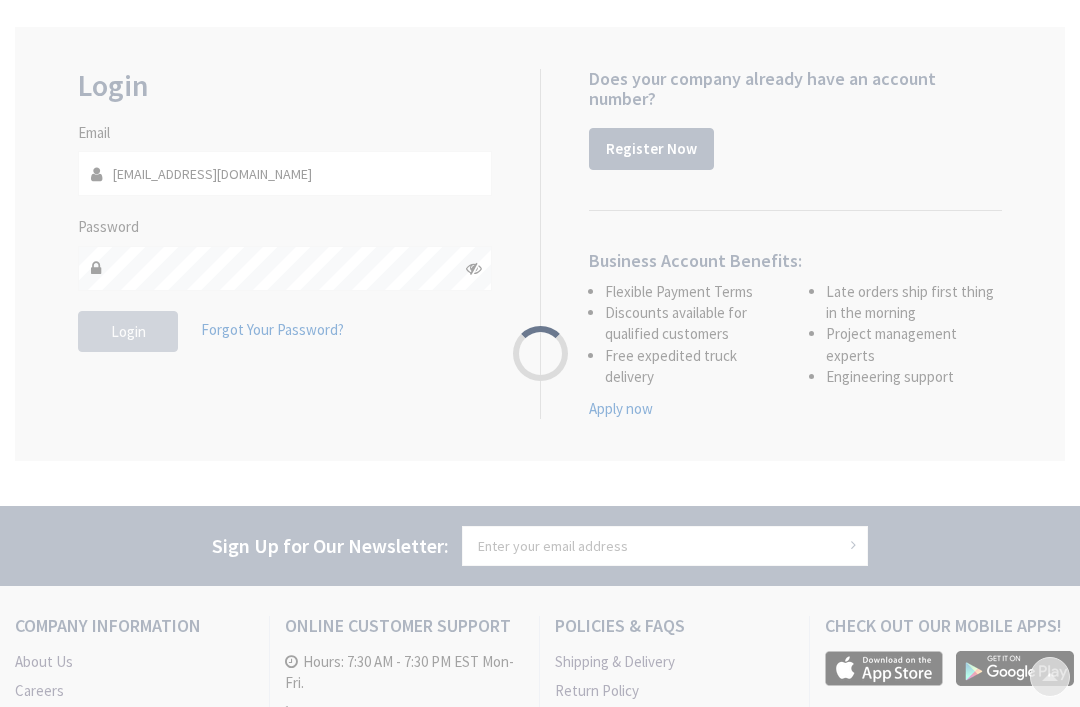scroll, scrollTop: 216, scrollLeft: 0, axis: vertical 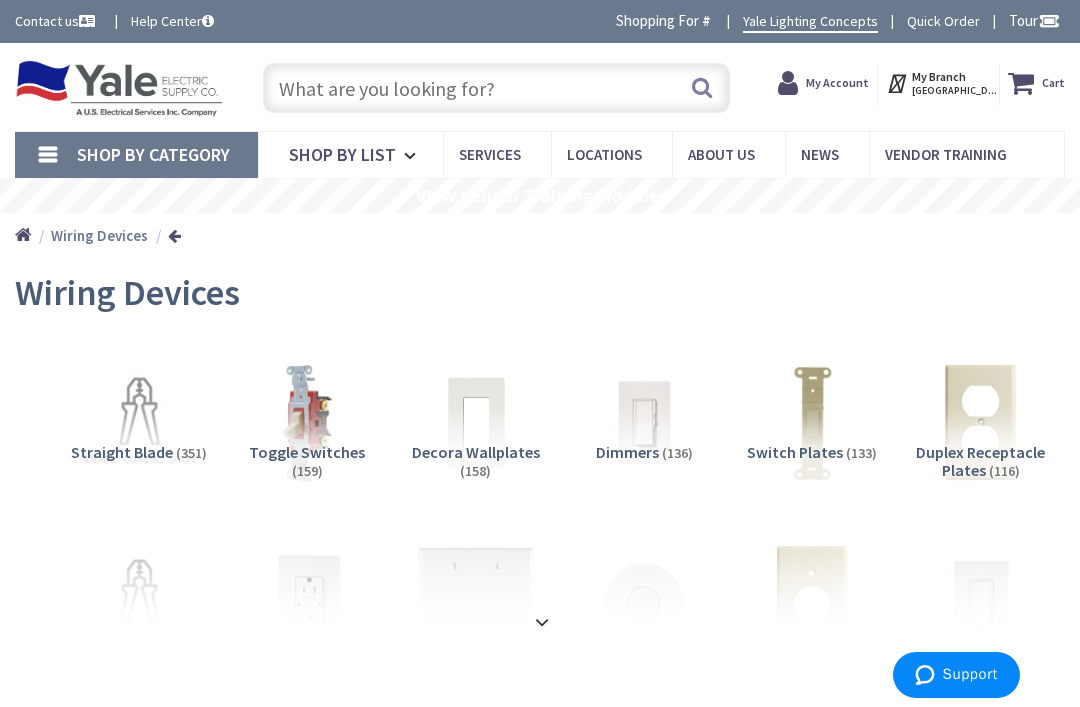 click on "My Account" at bounding box center (837, 82) 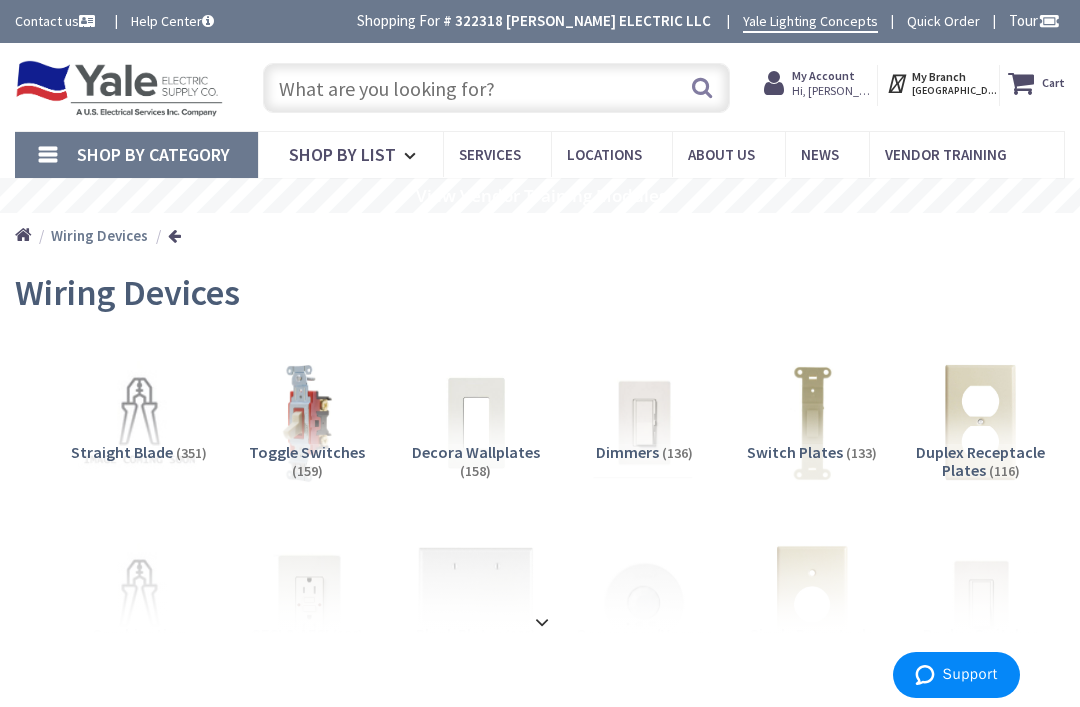 click on "Hi, [PERSON_NAME]" at bounding box center [834, 91] 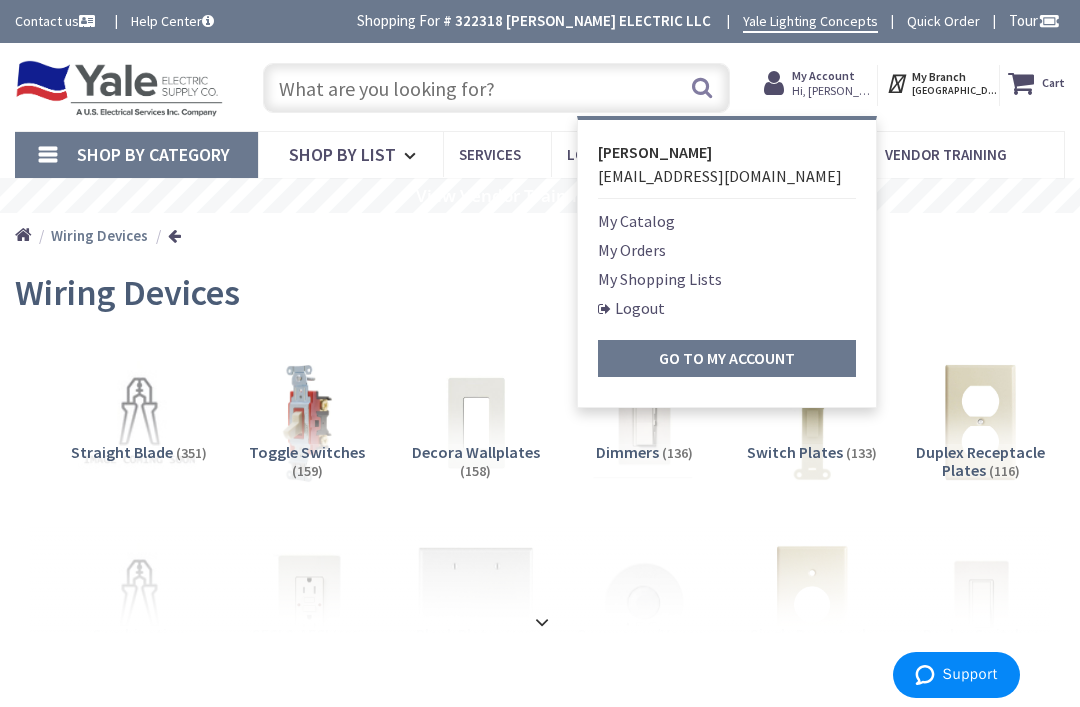 click on "My Shopping Lists" at bounding box center (660, 279) 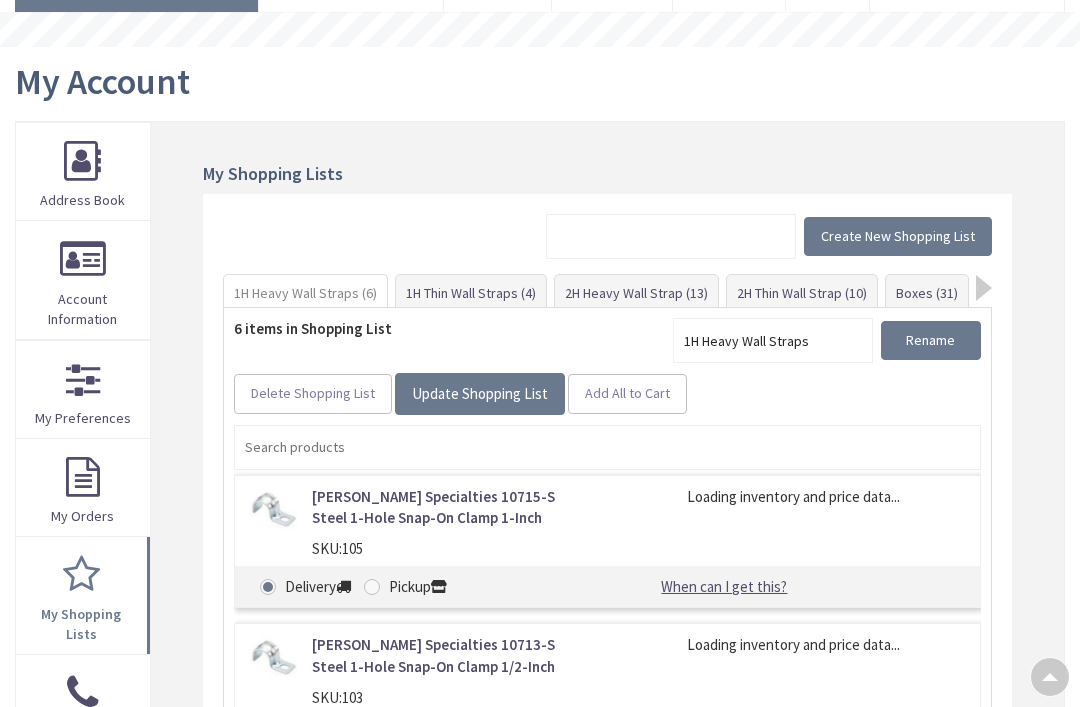 scroll, scrollTop: 0, scrollLeft: 0, axis: both 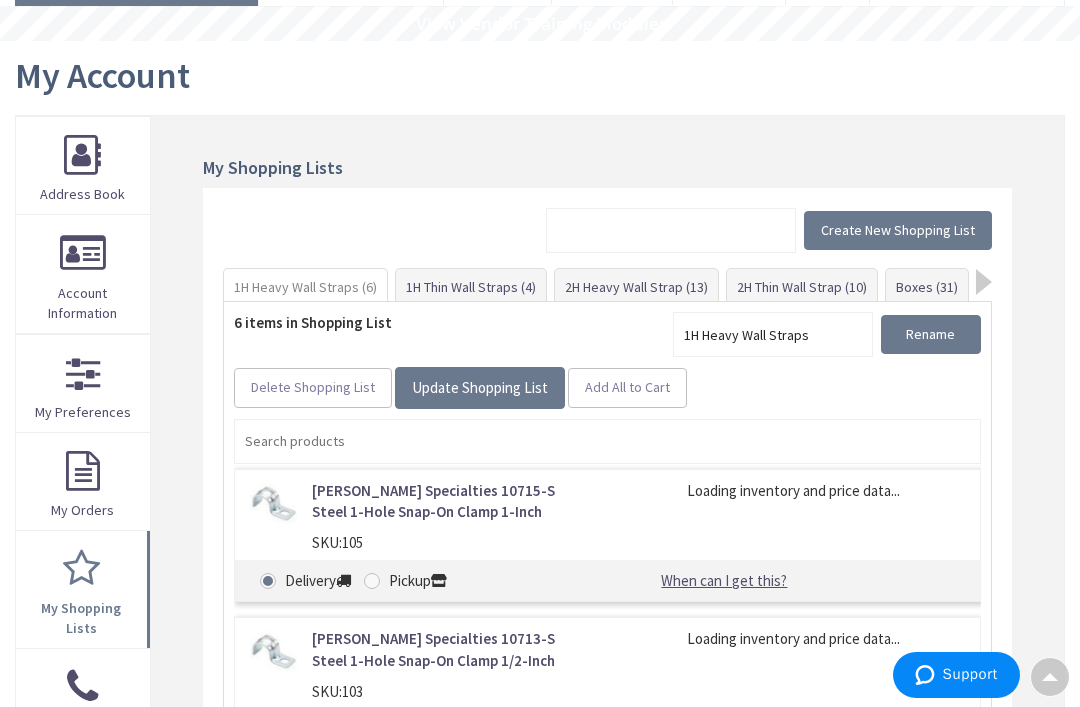 click at bounding box center [984, 282] 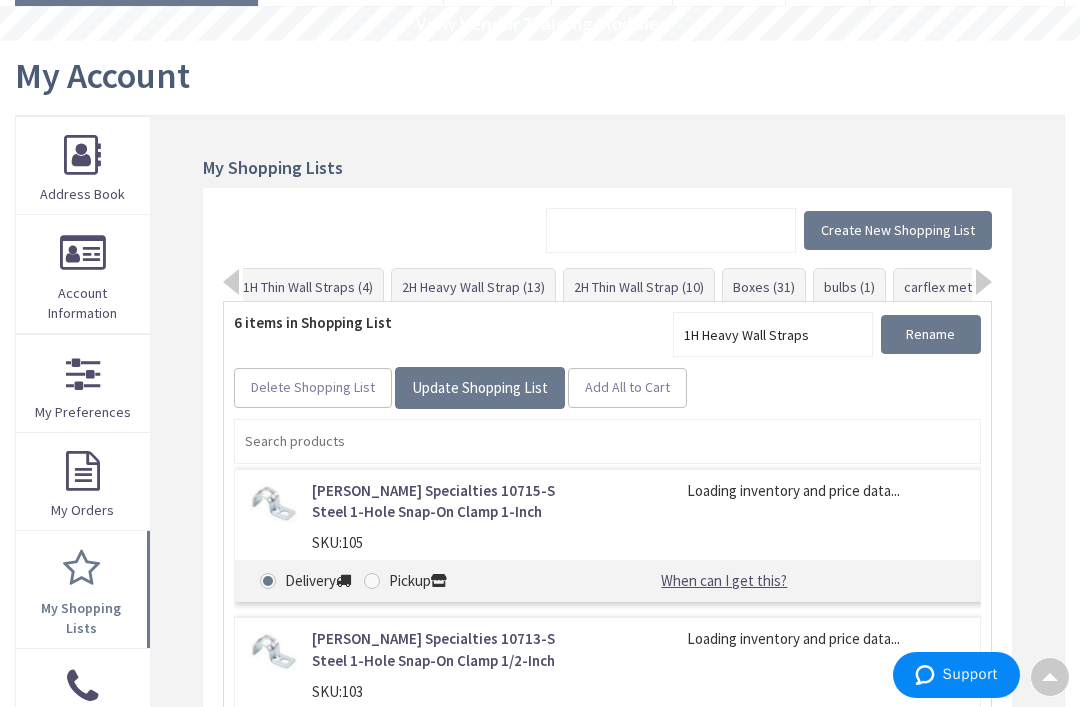 click at bounding box center [984, 282] 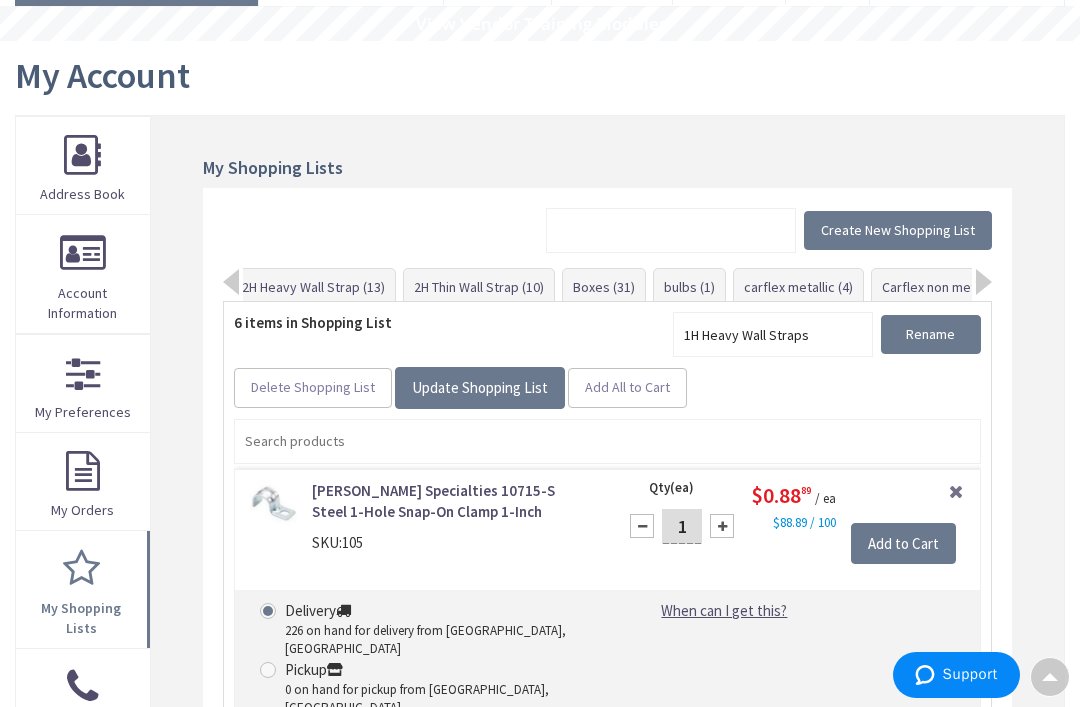 click at bounding box center (984, 282) 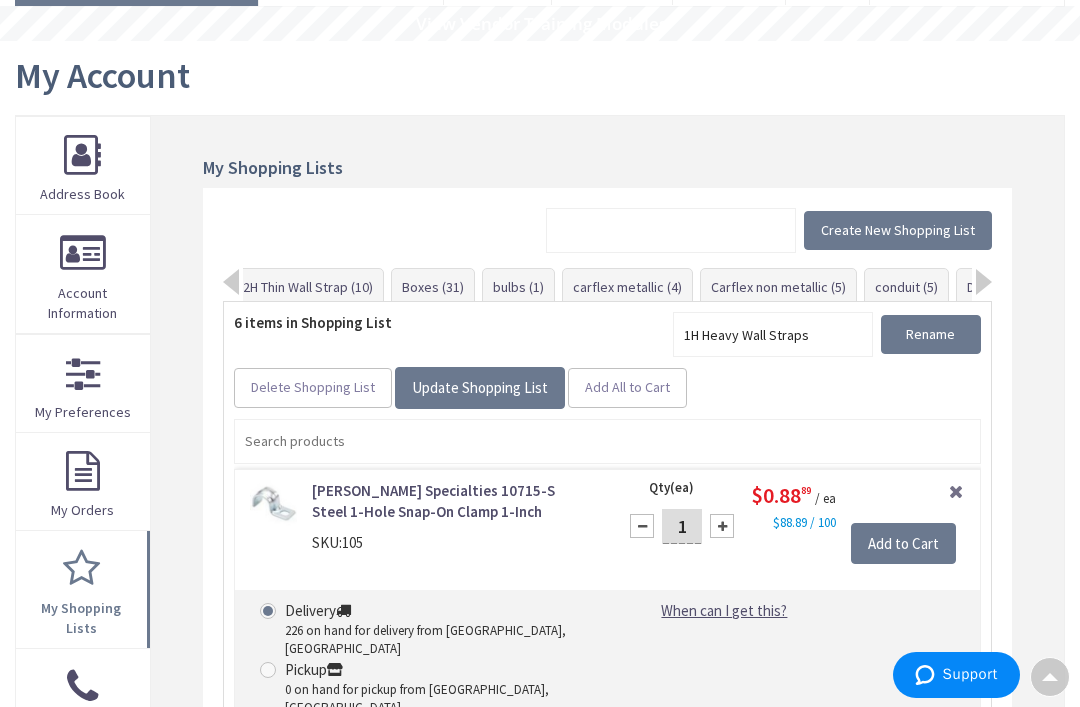 click at bounding box center (984, 282) 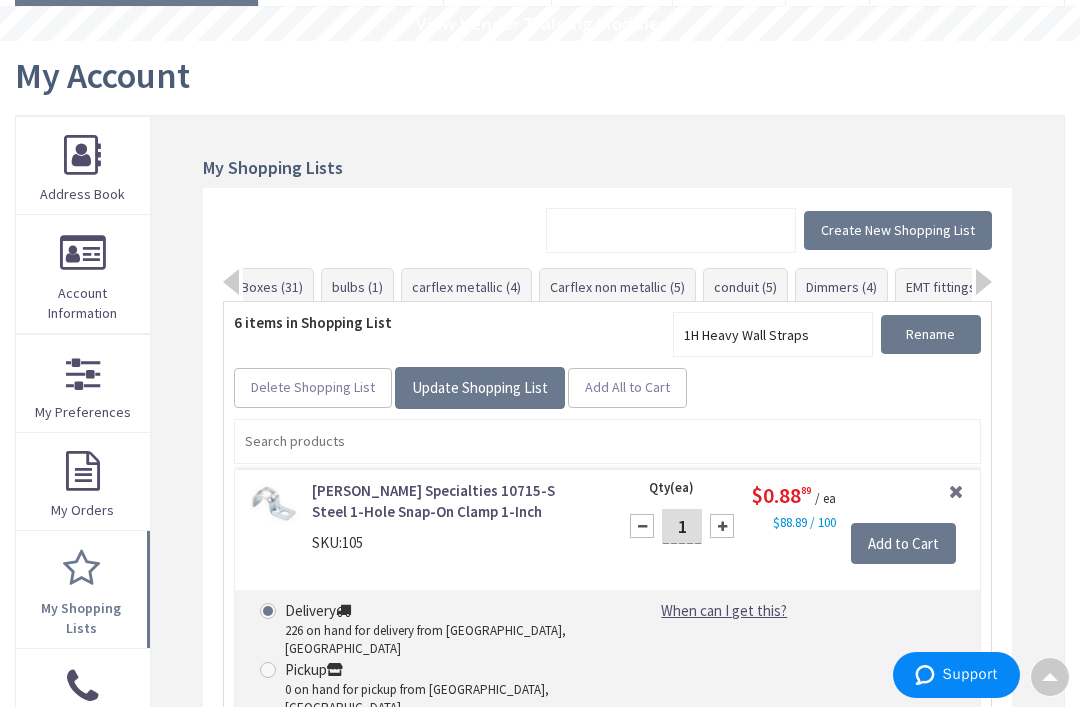 click at bounding box center [984, 282] 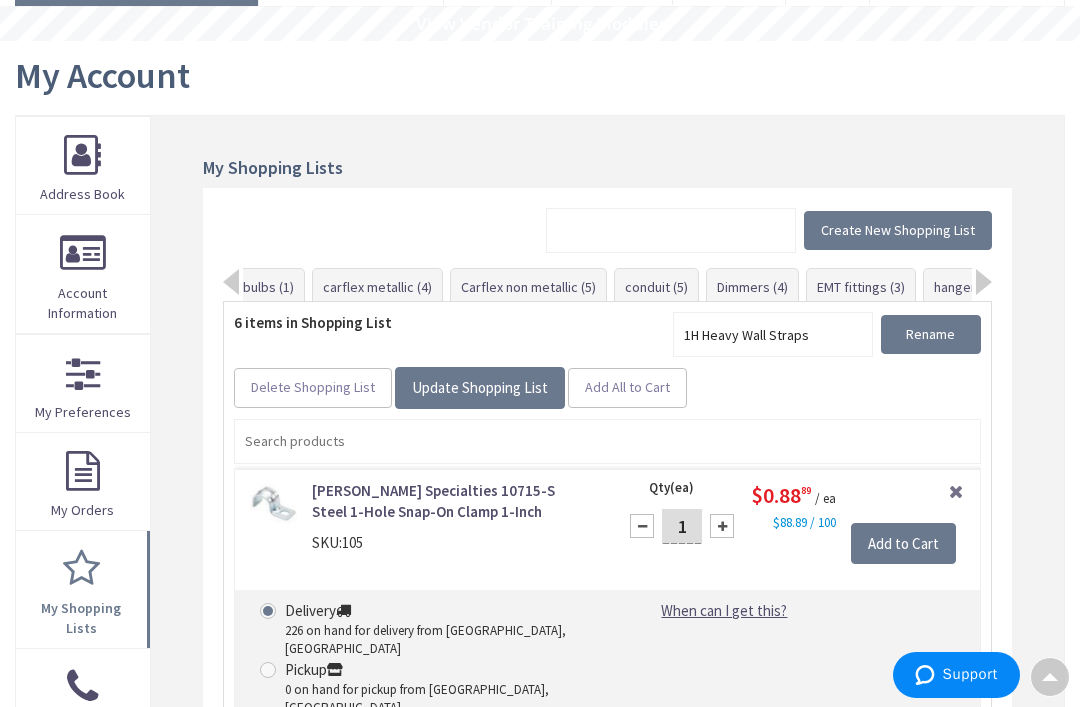 click at bounding box center (984, 282) 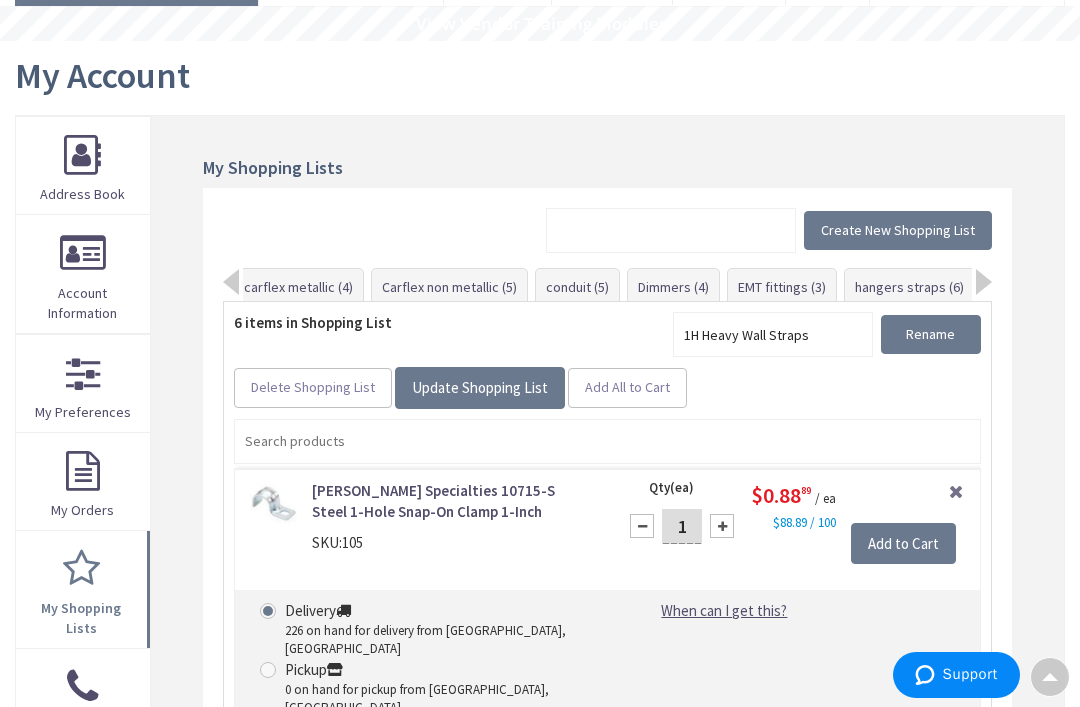 click at bounding box center [984, 282] 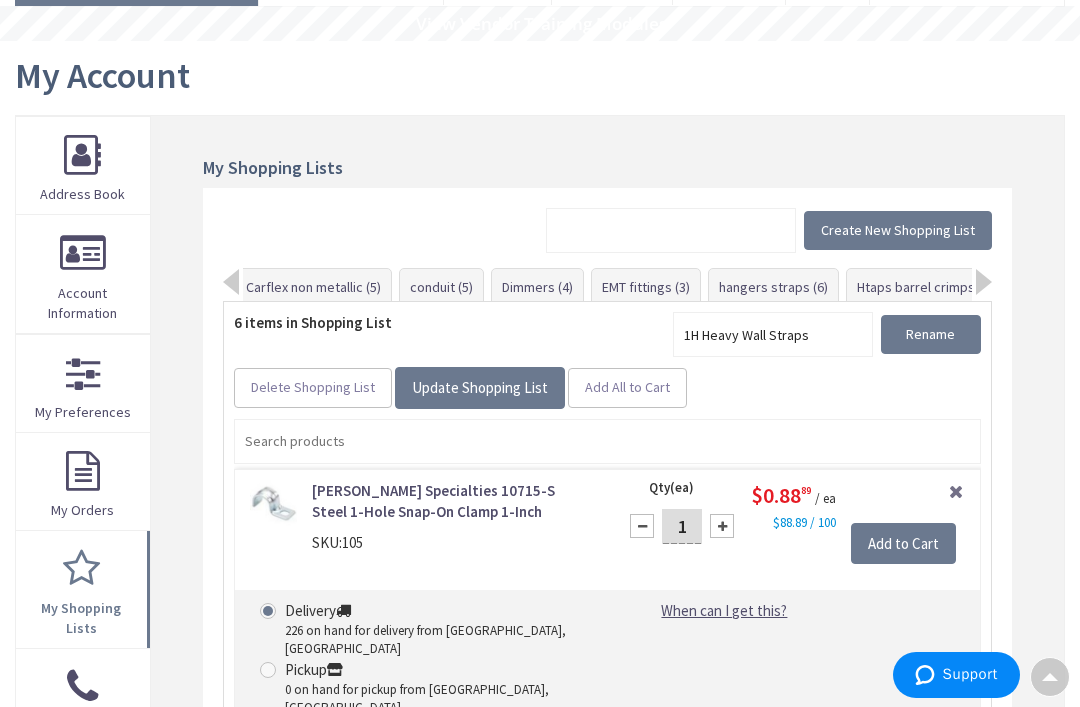 click at bounding box center (984, 282) 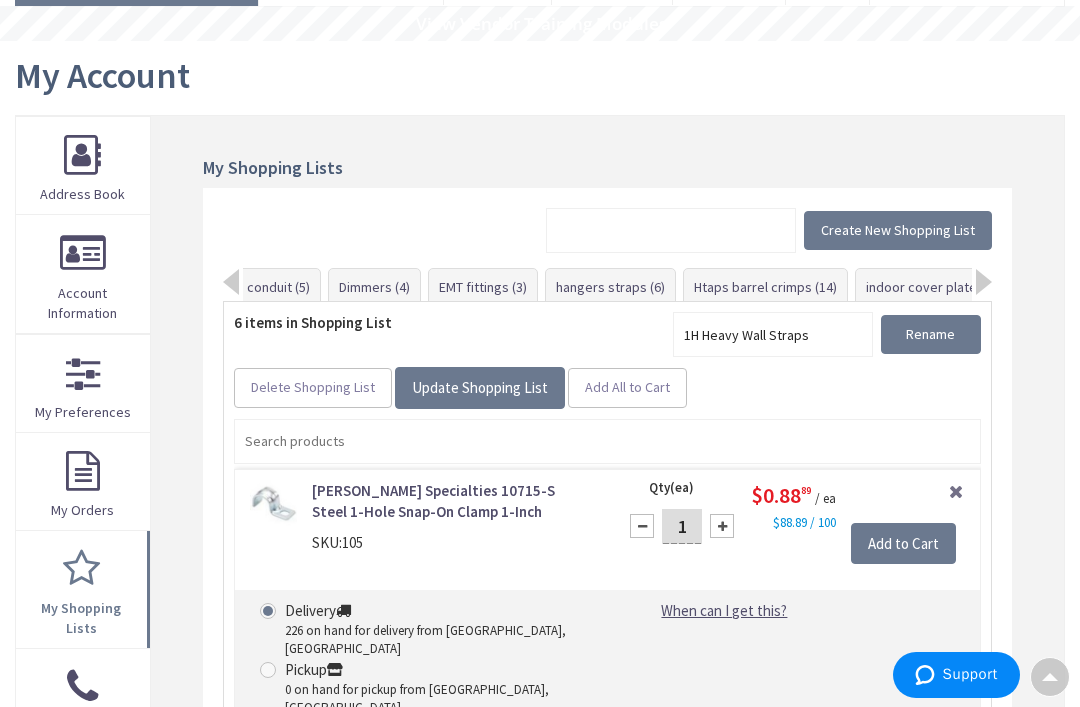 click at bounding box center (984, 282) 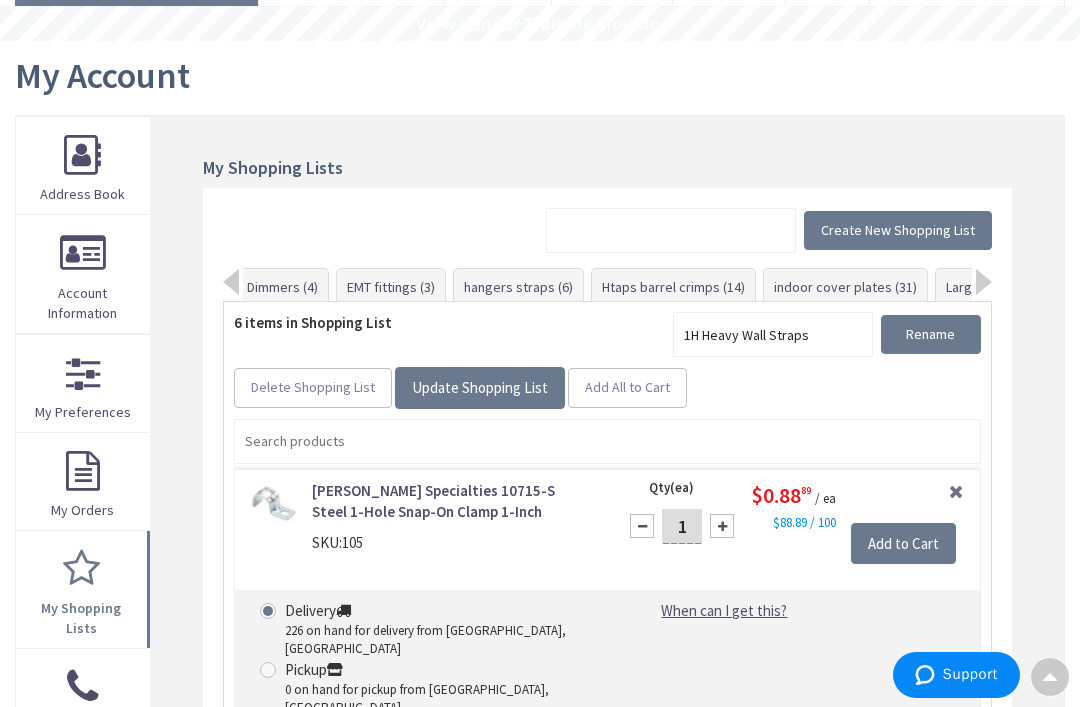 click at bounding box center [984, 282] 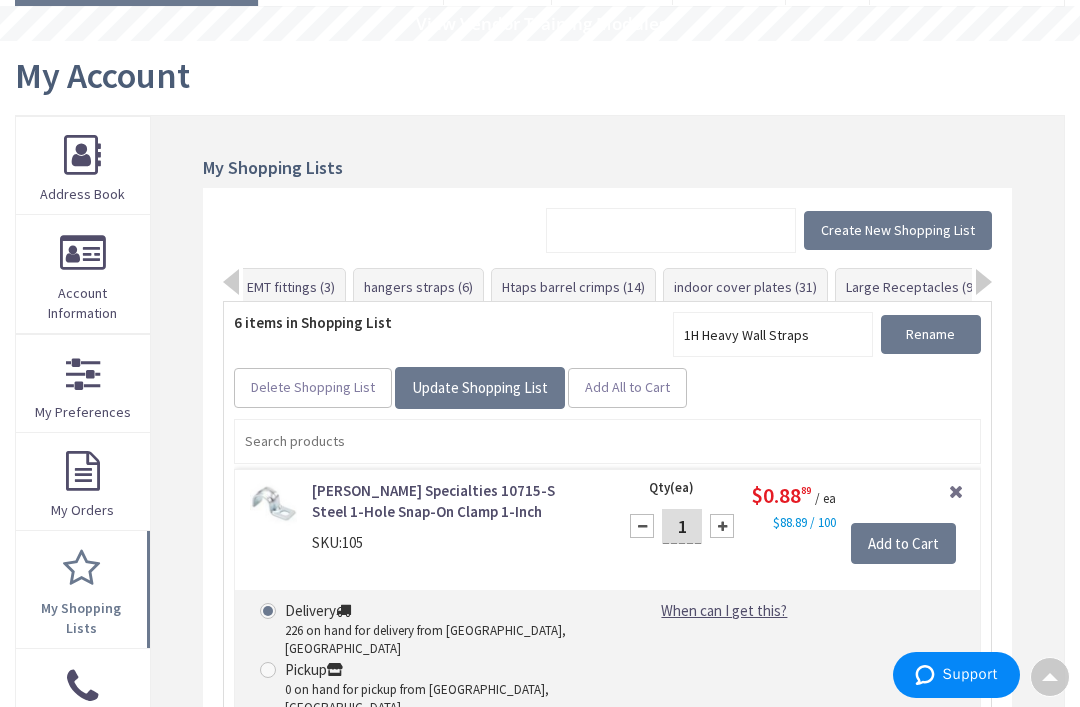 click at bounding box center (984, 282) 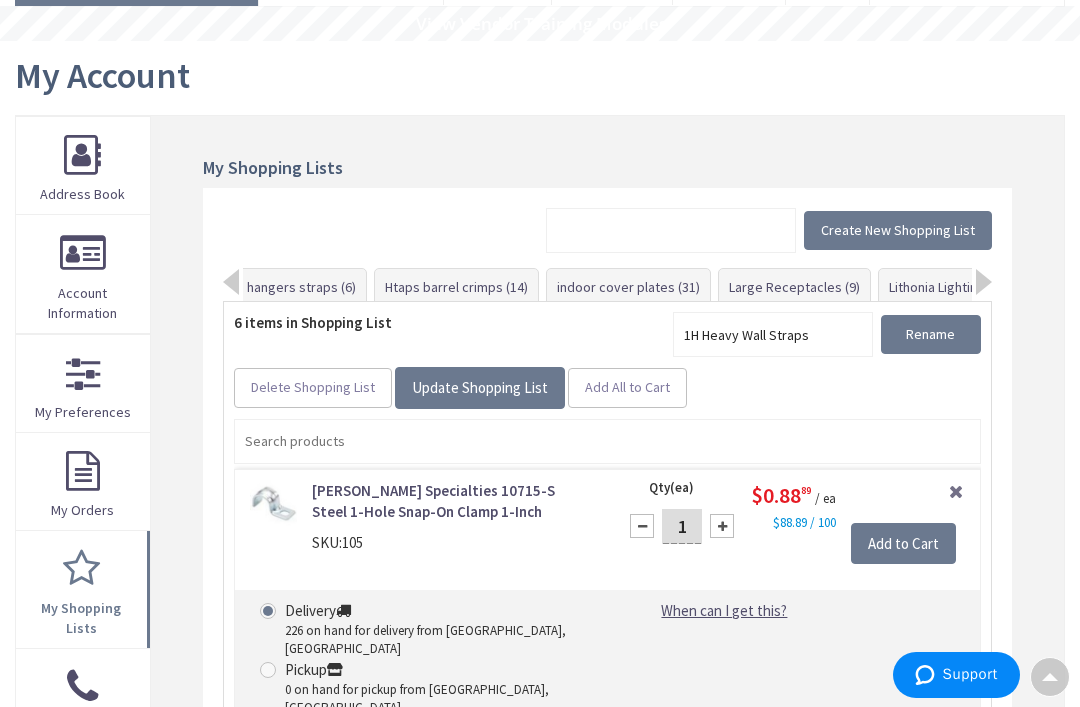 click at bounding box center [984, 282] 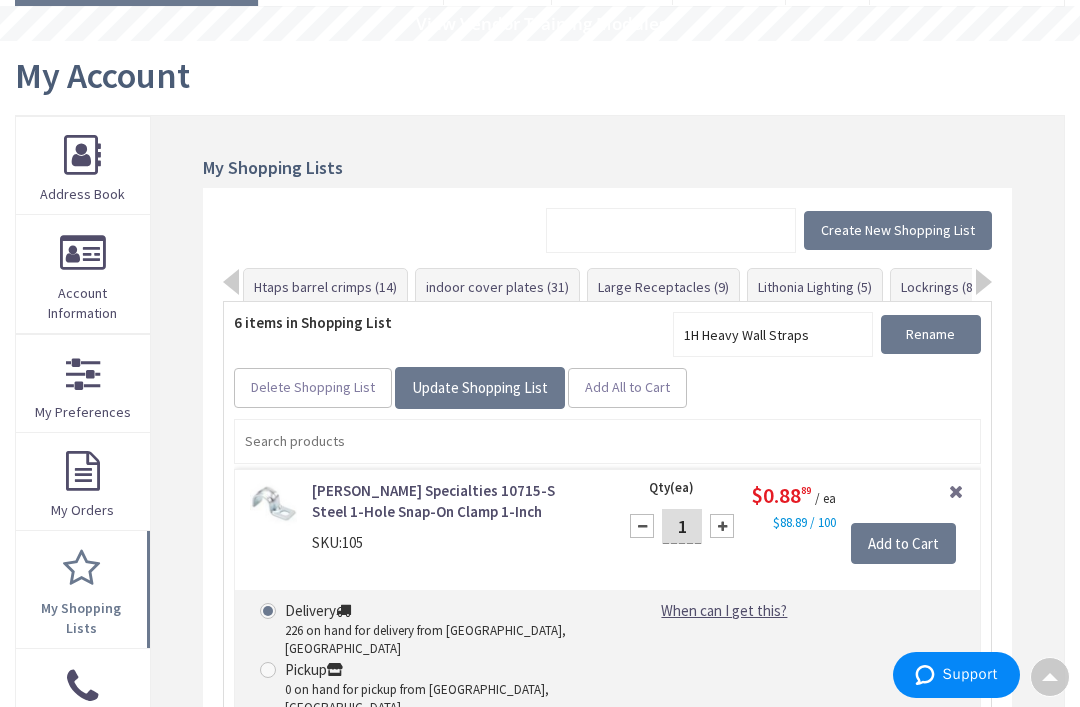 click at bounding box center (984, 282) 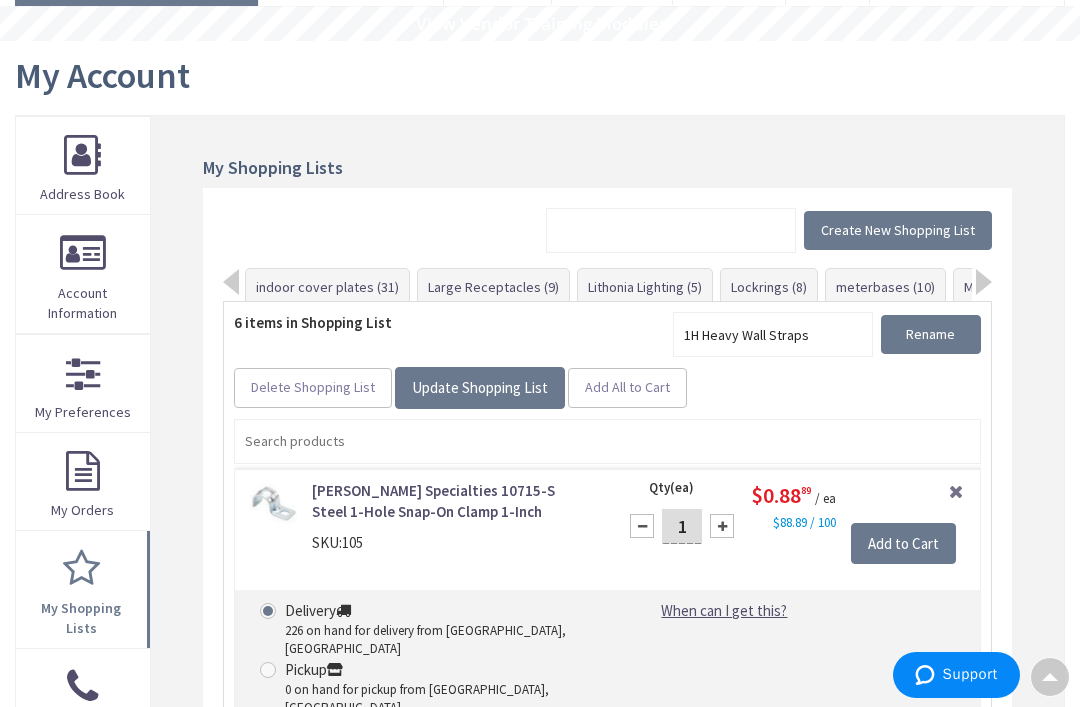 click at bounding box center (984, 282) 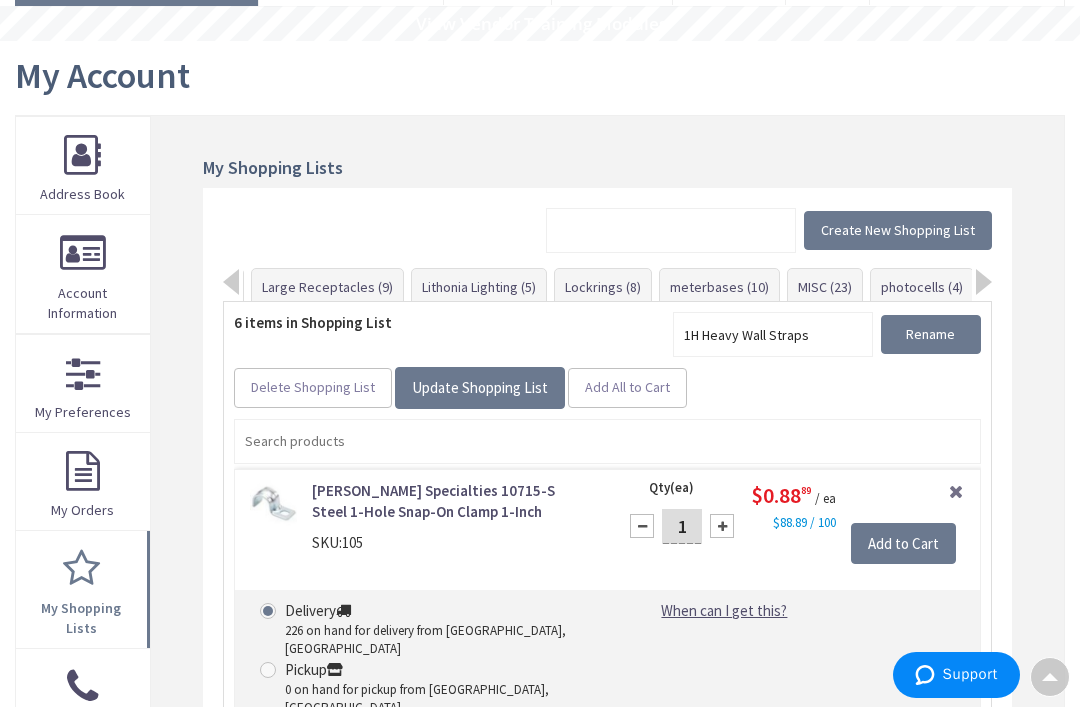 click at bounding box center [984, 282] 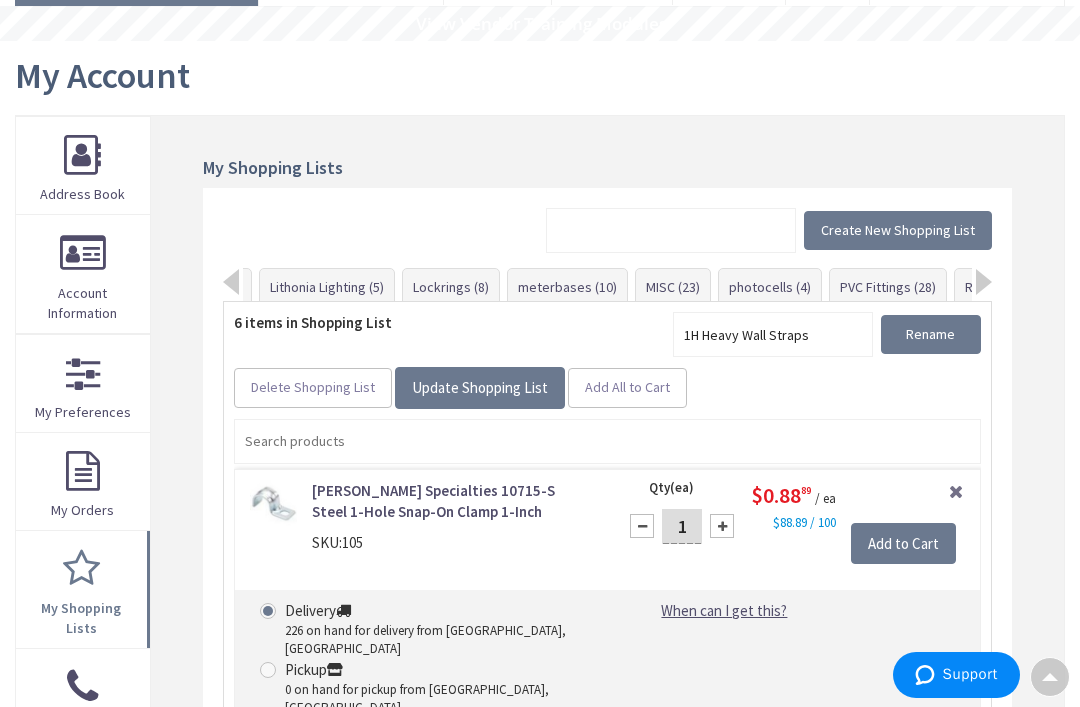 click at bounding box center [984, 282] 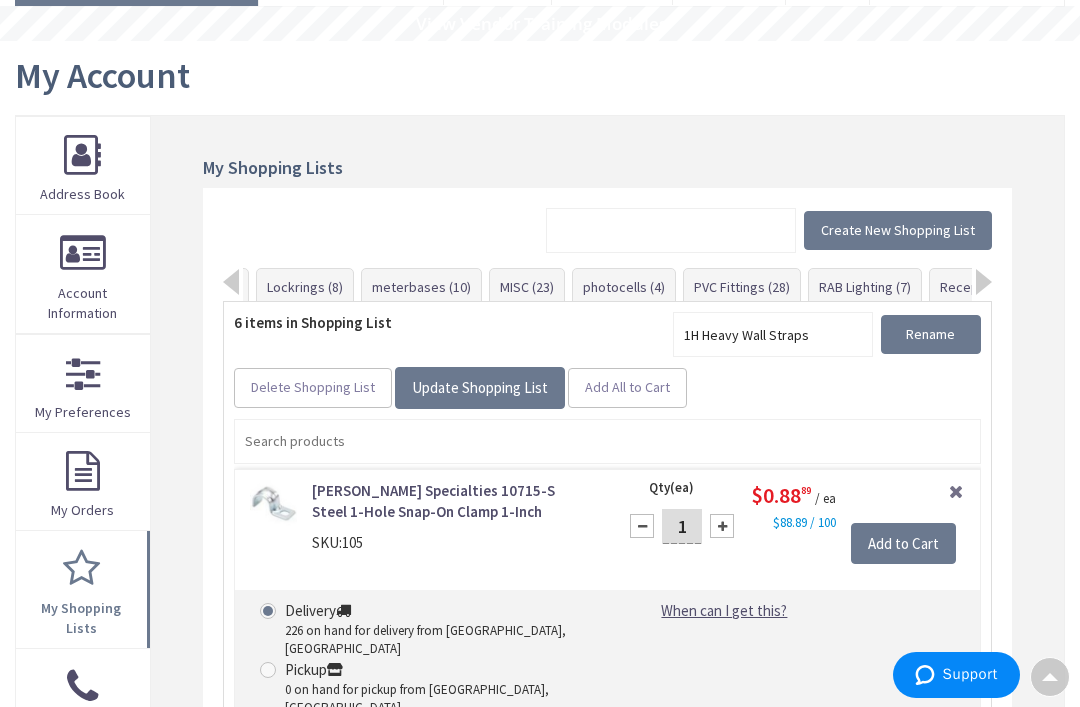 click at bounding box center (984, 282) 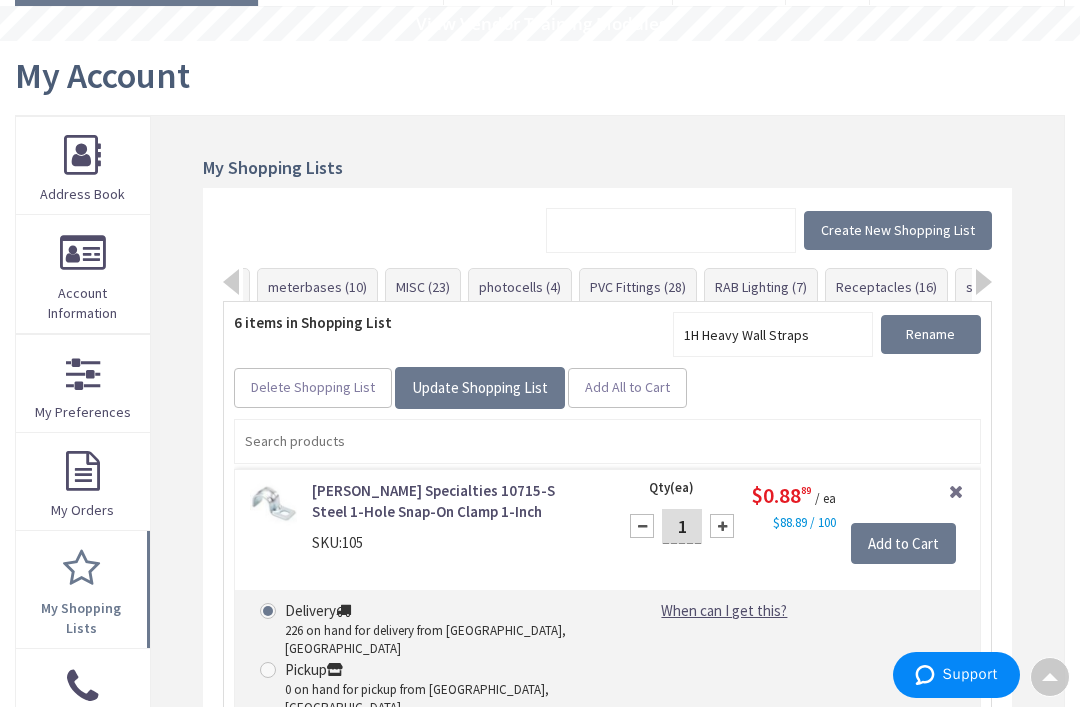 click at bounding box center [984, 282] 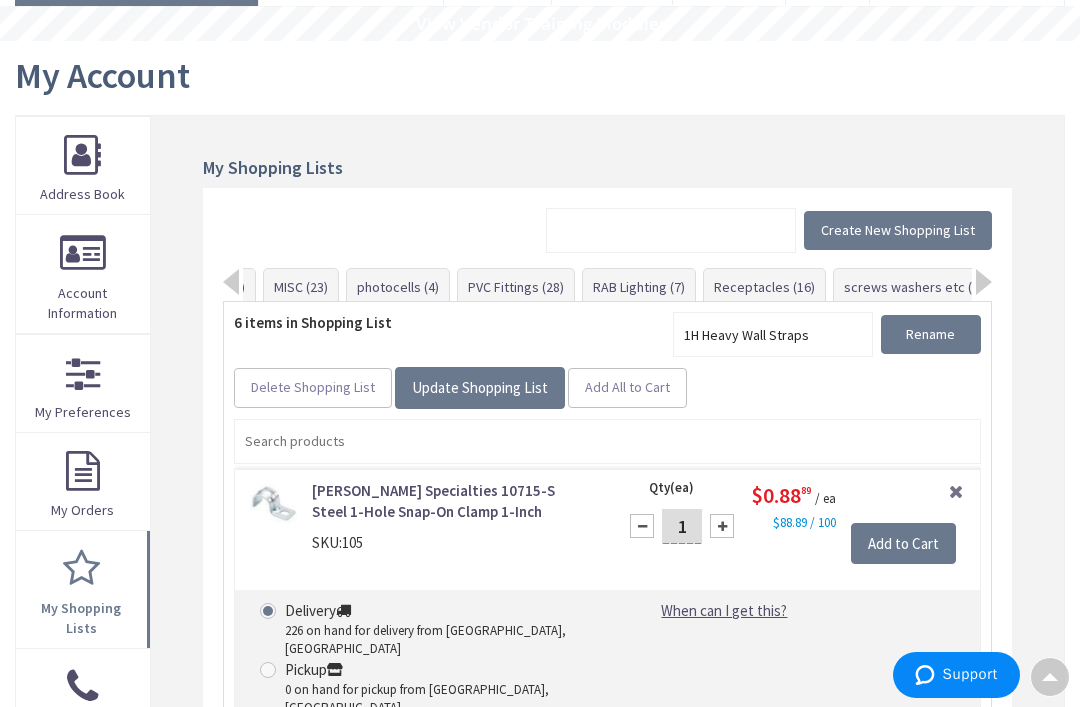 click at bounding box center (984, 282) 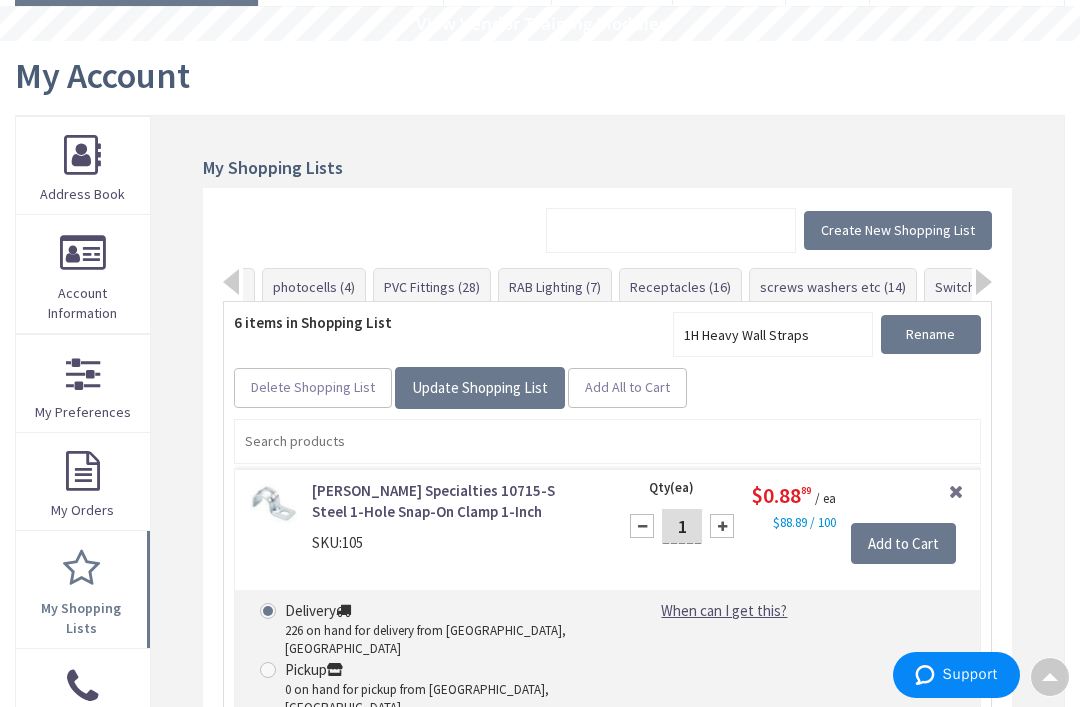 click at bounding box center [984, 282] 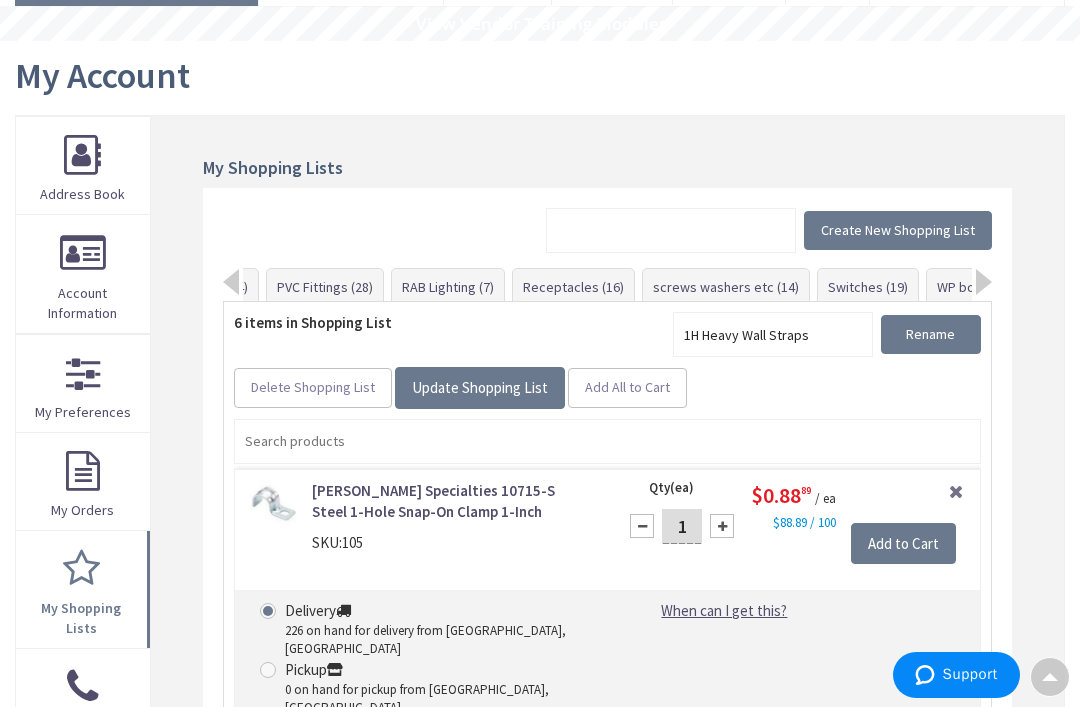 click at bounding box center [984, 282] 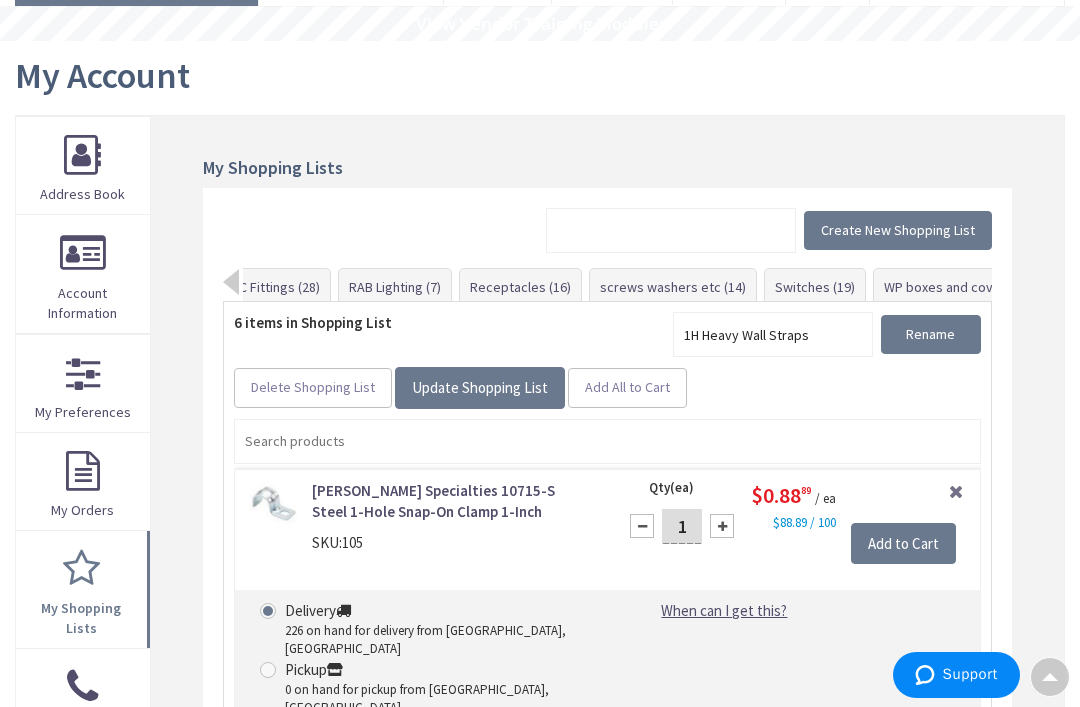 click on "WP boxes and covers (12)" at bounding box center (961, 287) 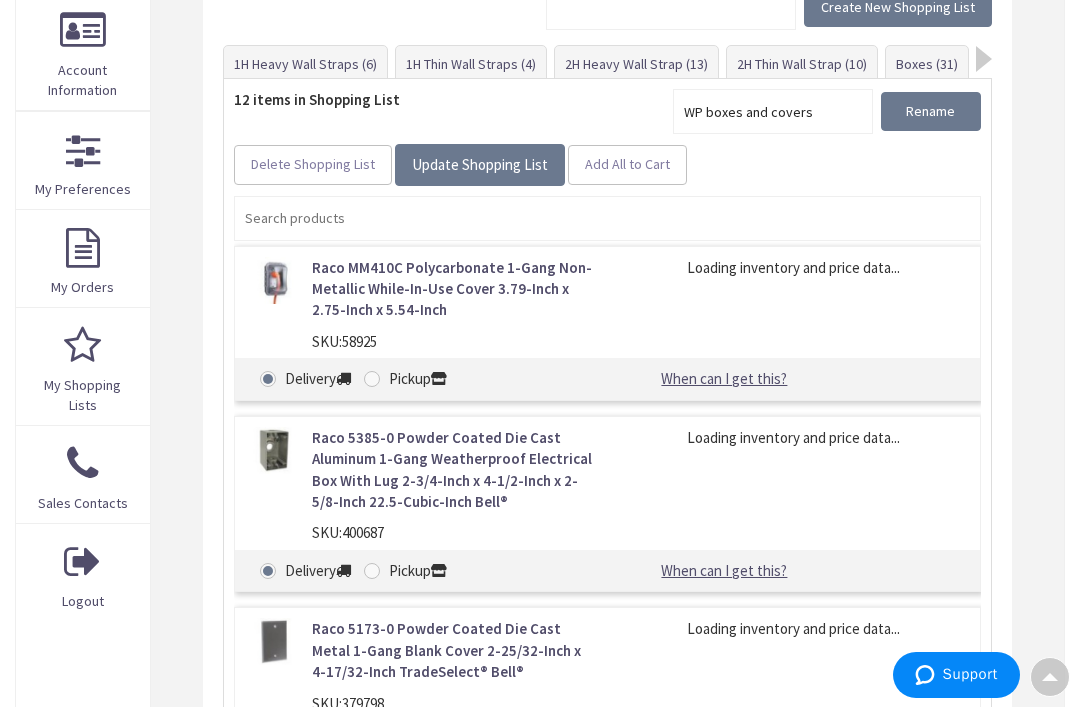 scroll, scrollTop: 395, scrollLeft: 0, axis: vertical 